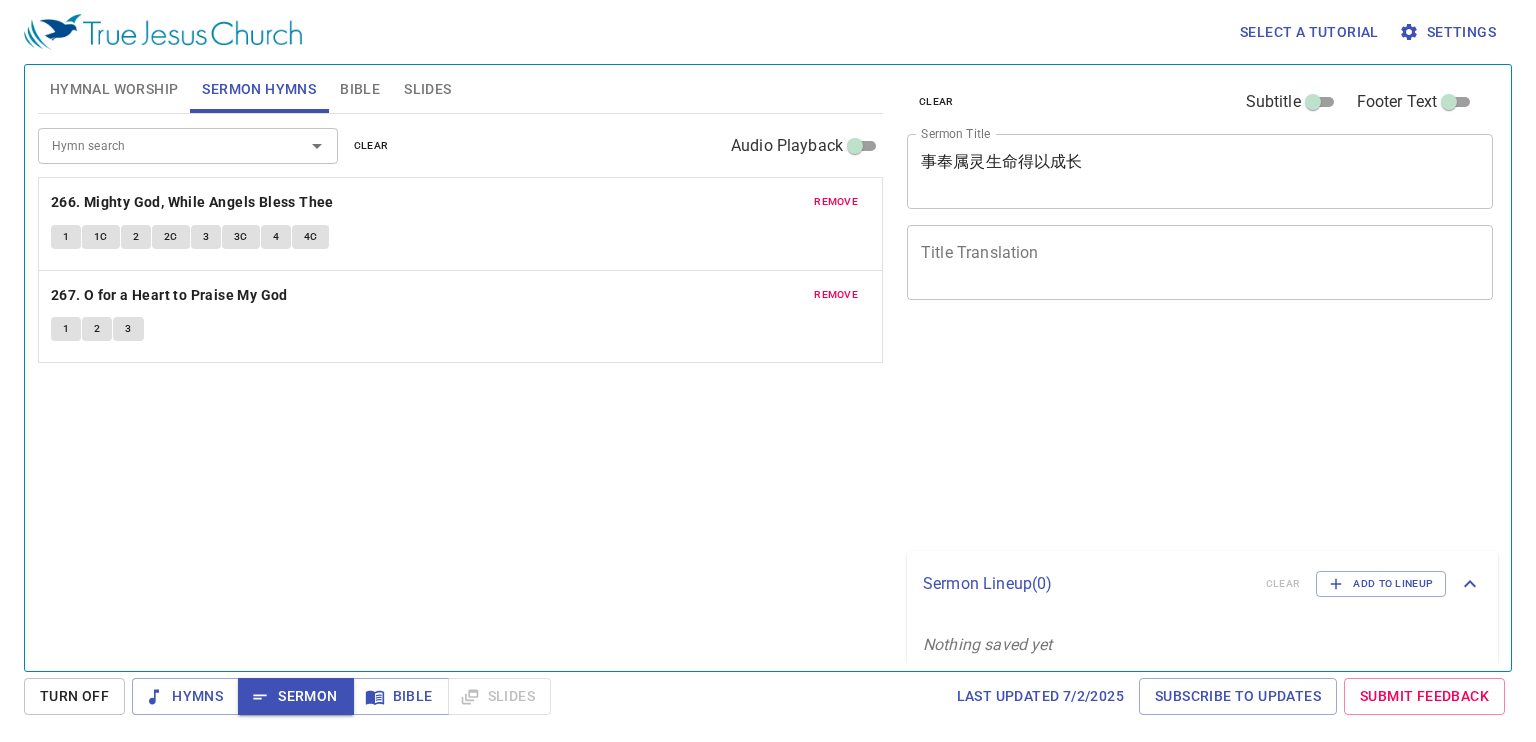 scroll, scrollTop: 0, scrollLeft: 0, axis: both 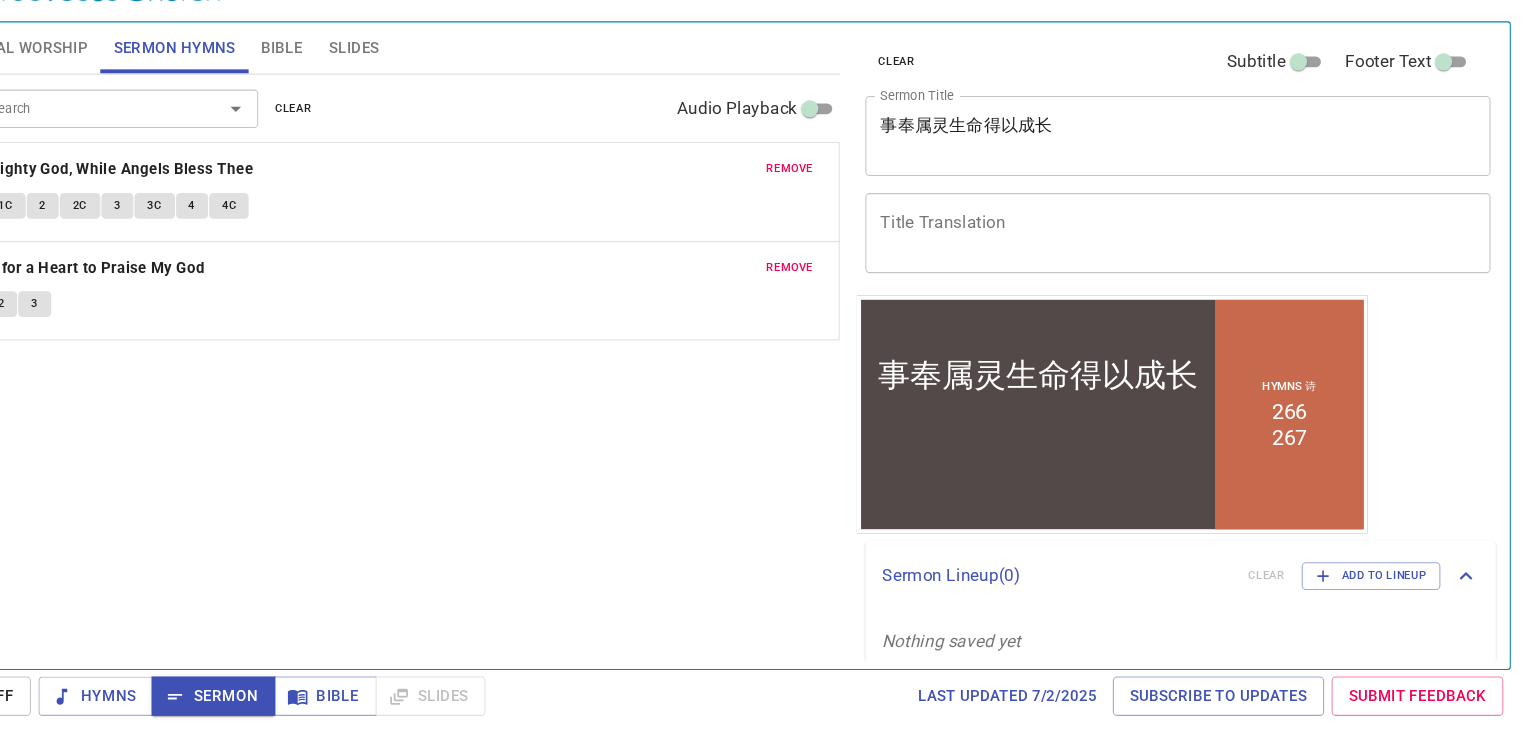 click on "事奉属灵生命得以成长" at bounding box center (1200, 171) 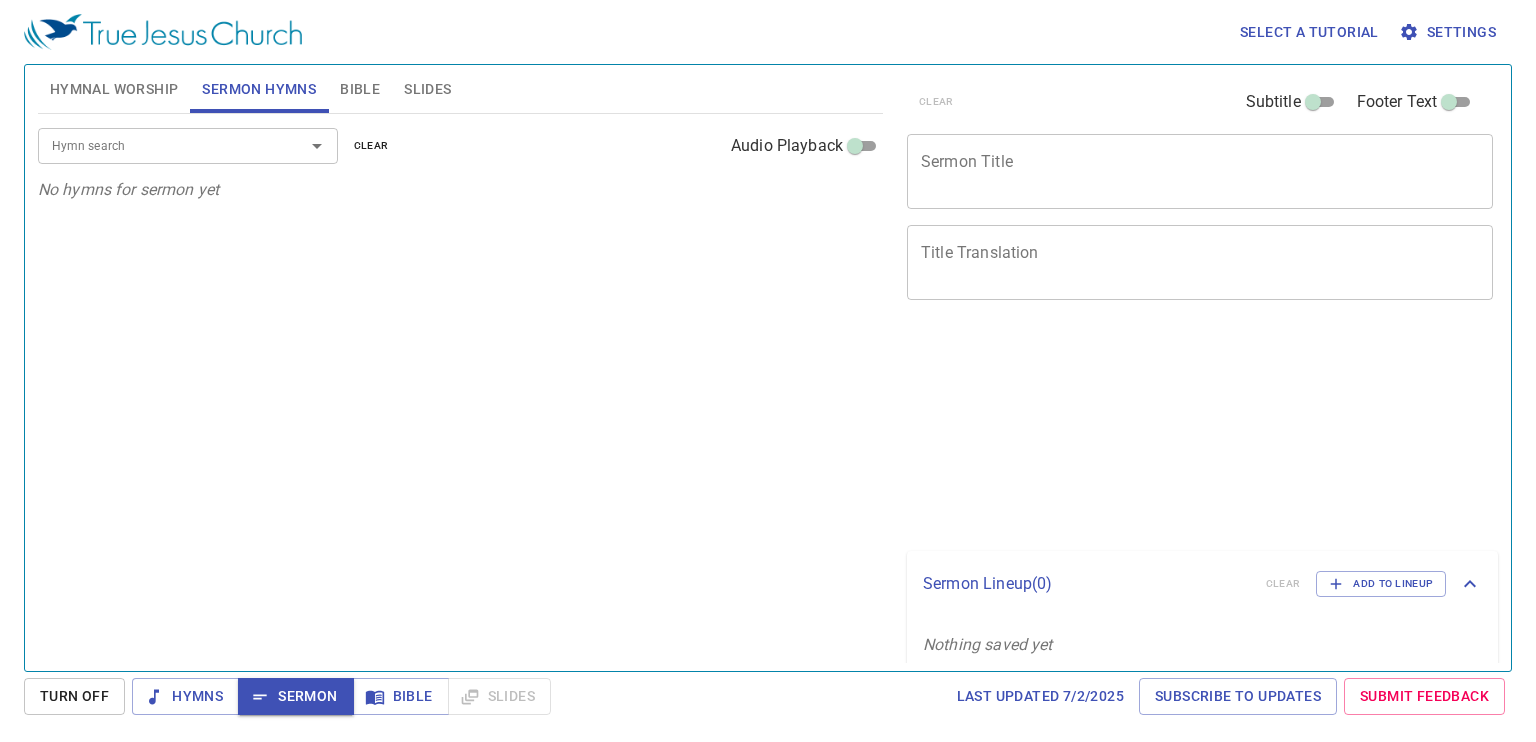 scroll, scrollTop: 0, scrollLeft: 0, axis: both 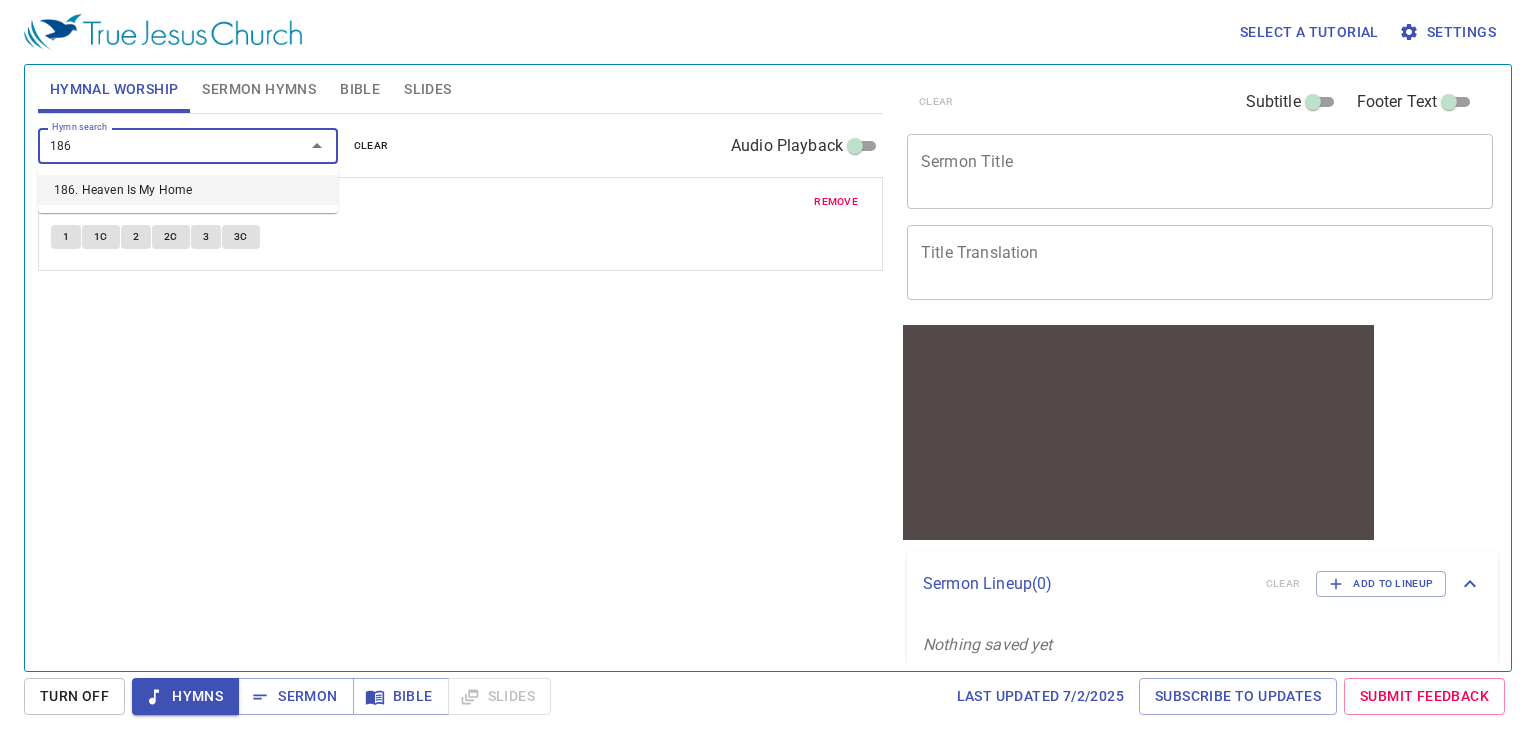 type on "186. Heaven Is My Home" 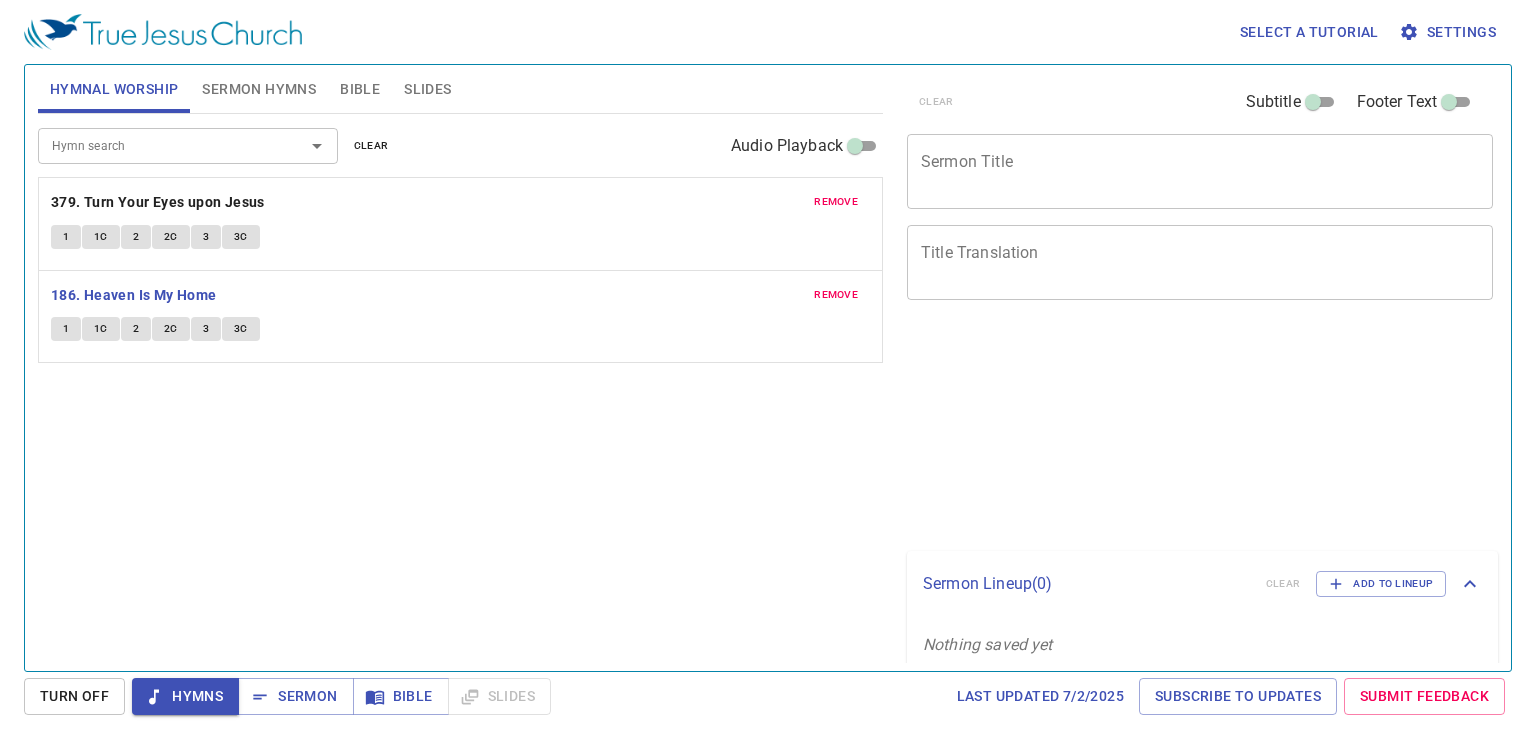 scroll, scrollTop: 0, scrollLeft: 0, axis: both 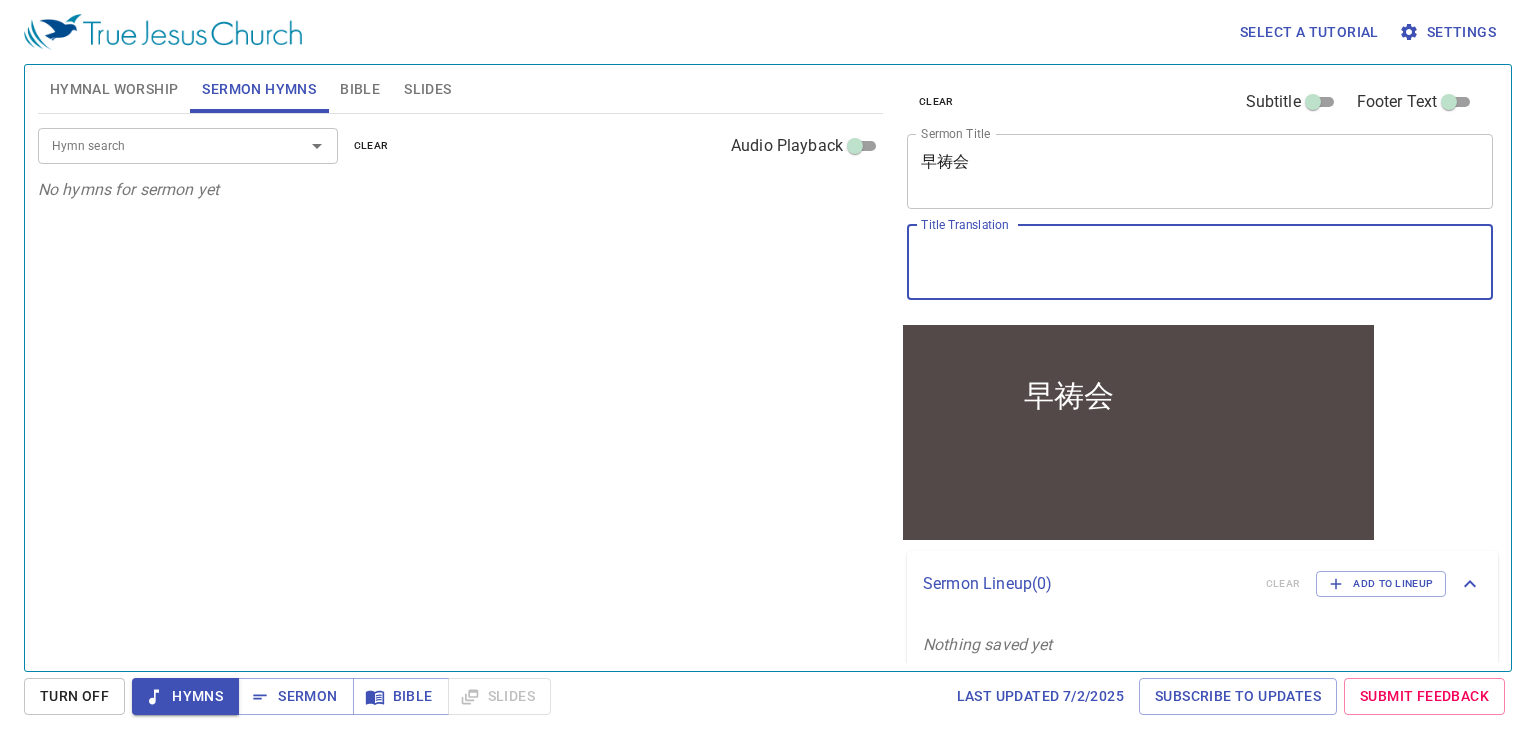 type on "P" 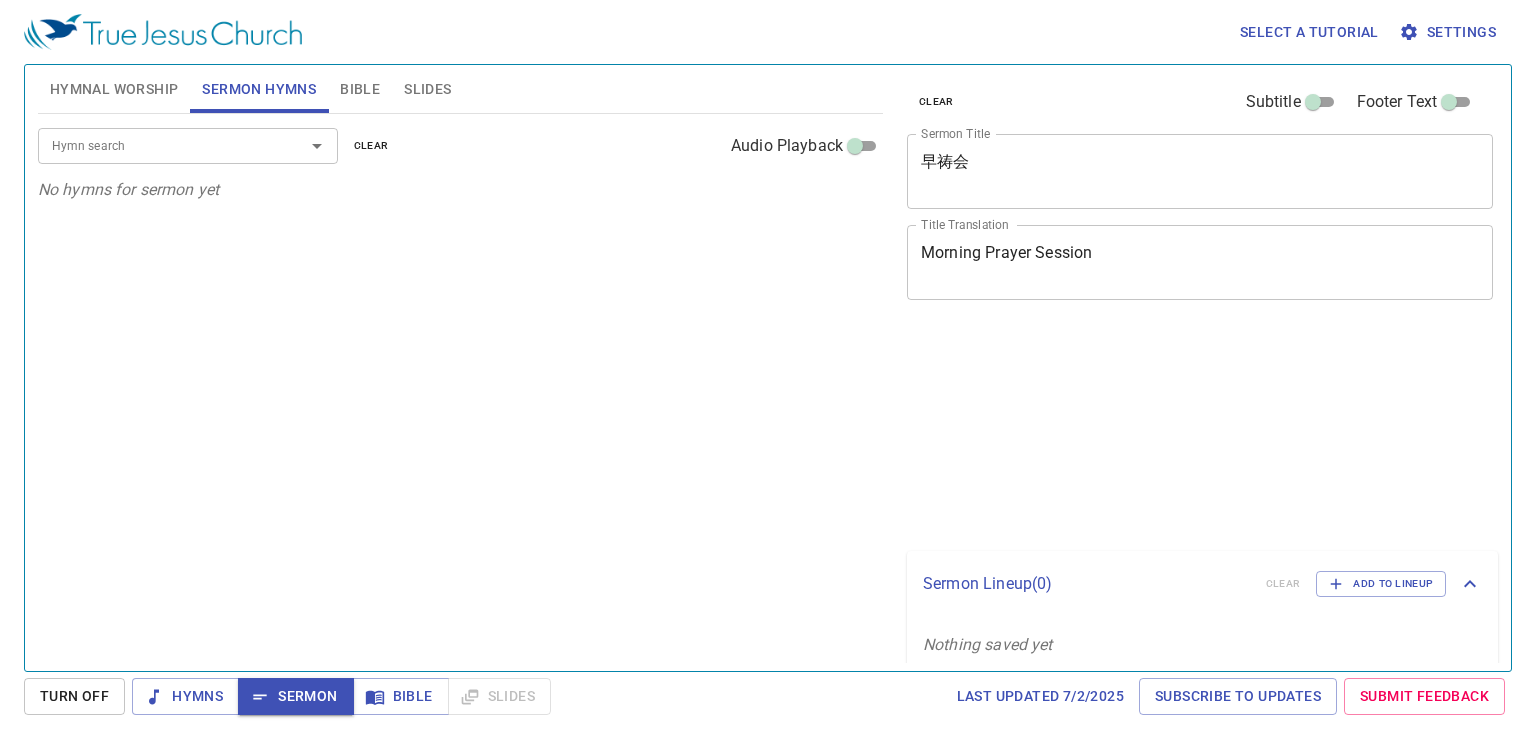 scroll, scrollTop: 0, scrollLeft: 0, axis: both 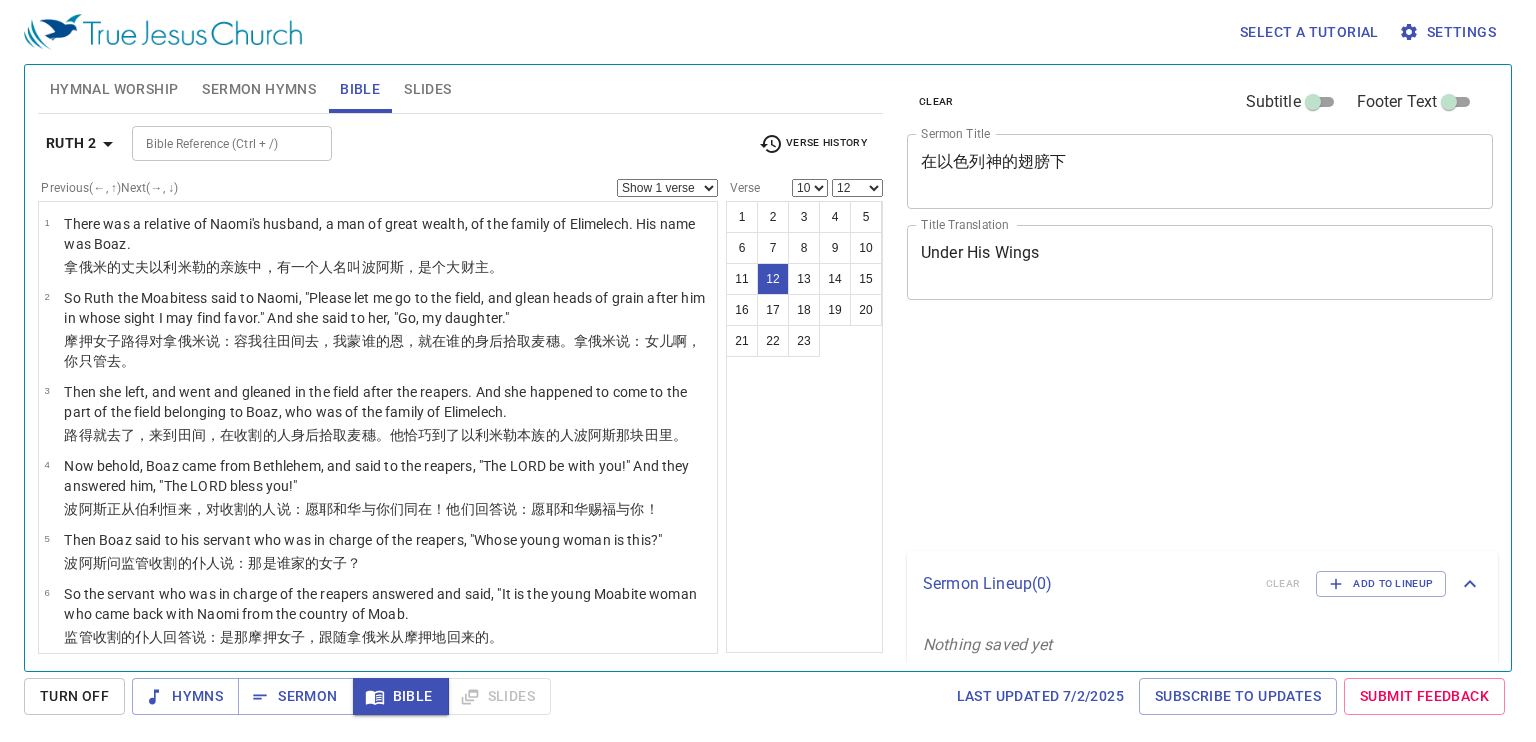 select on "10" 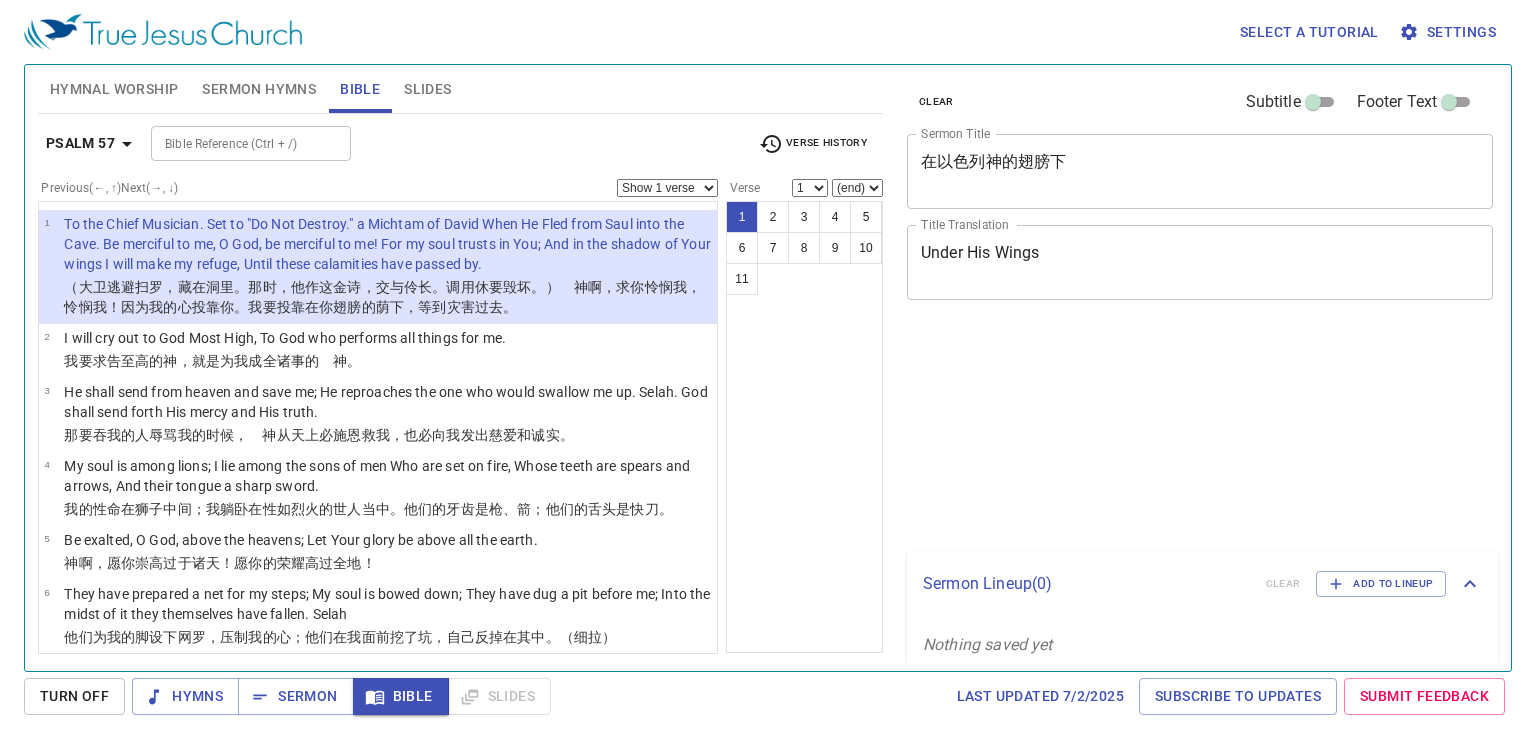 scroll, scrollTop: 0, scrollLeft: 0, axis: both 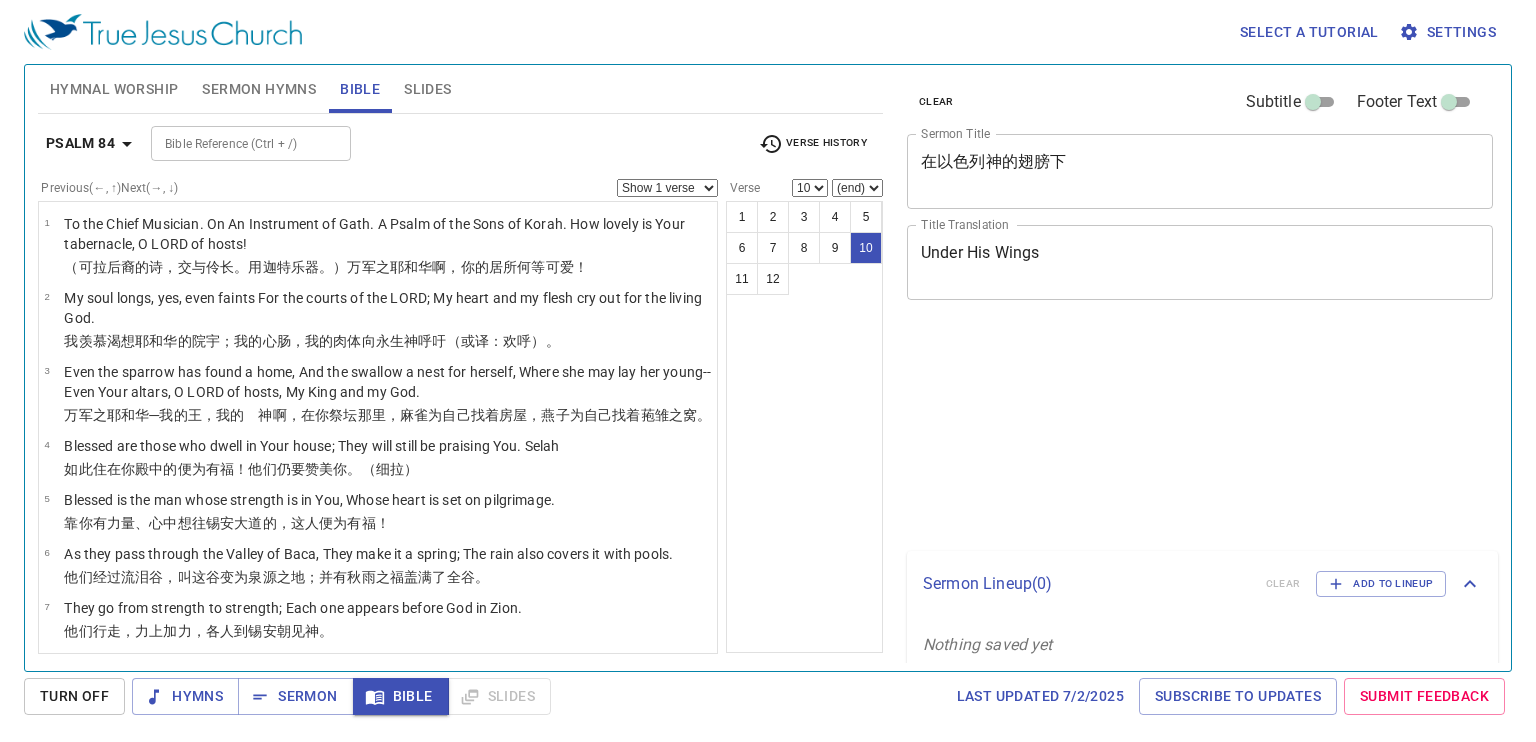 select on "10" 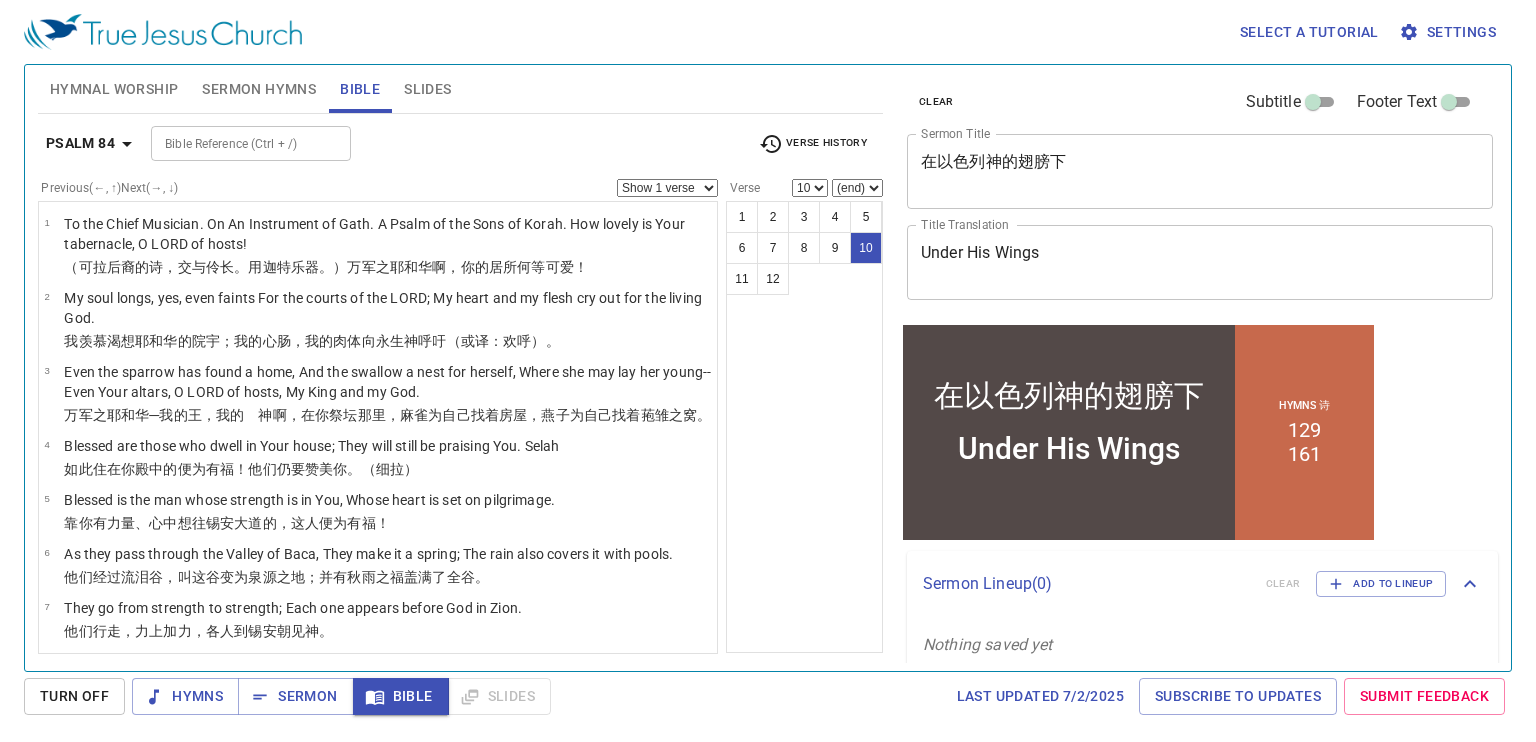 scroll, scrollTop: 352, scrollLeft: 0, axis: vertical 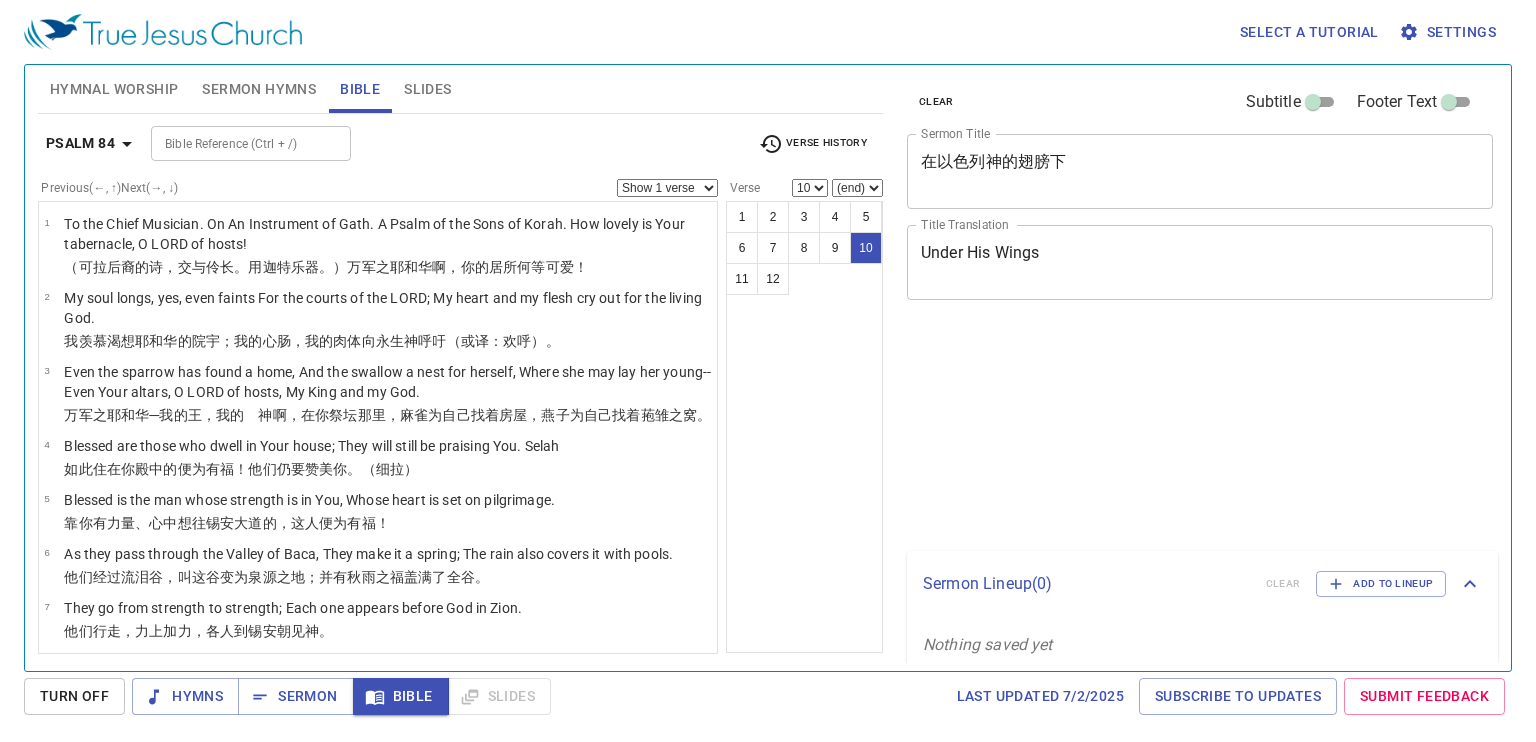 select on "10" 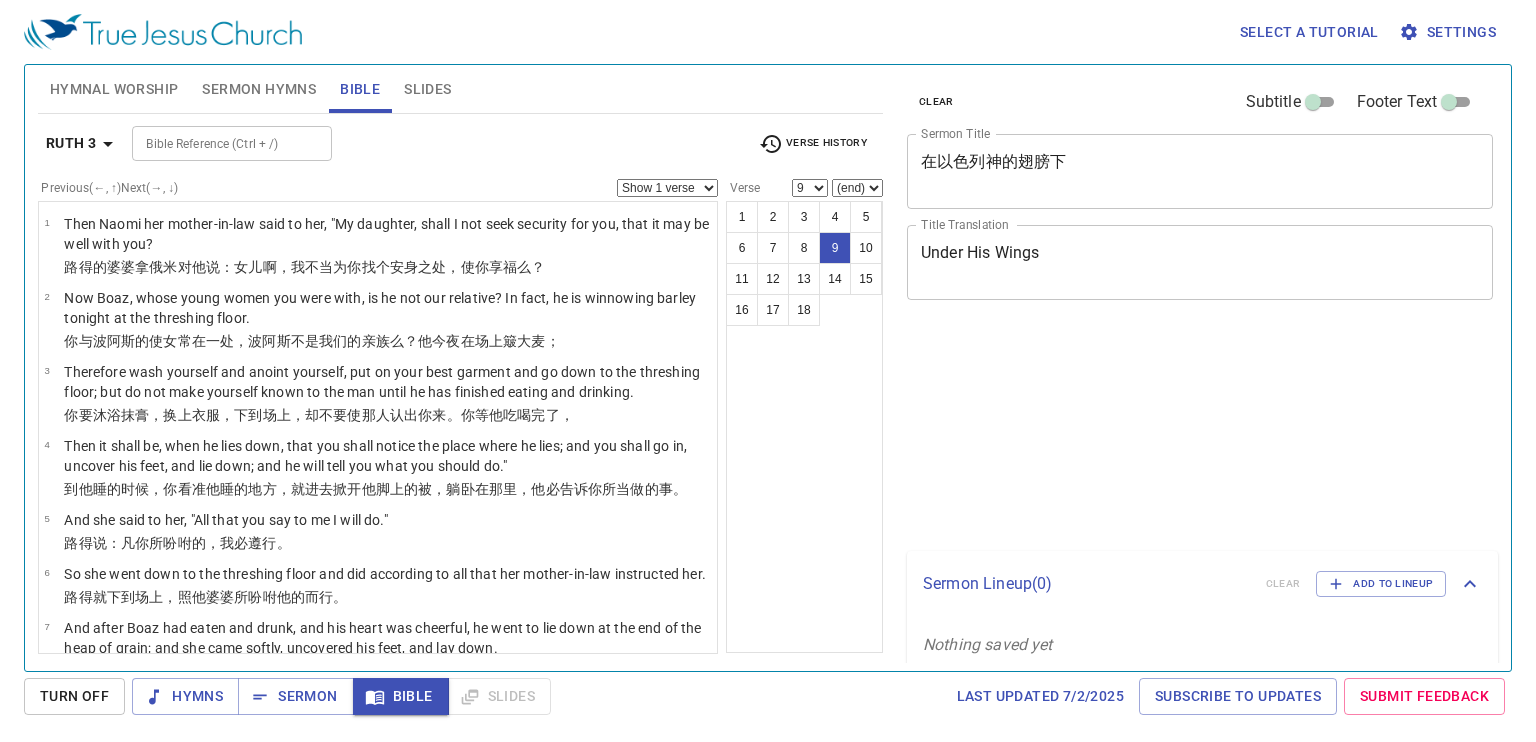 select on "9" 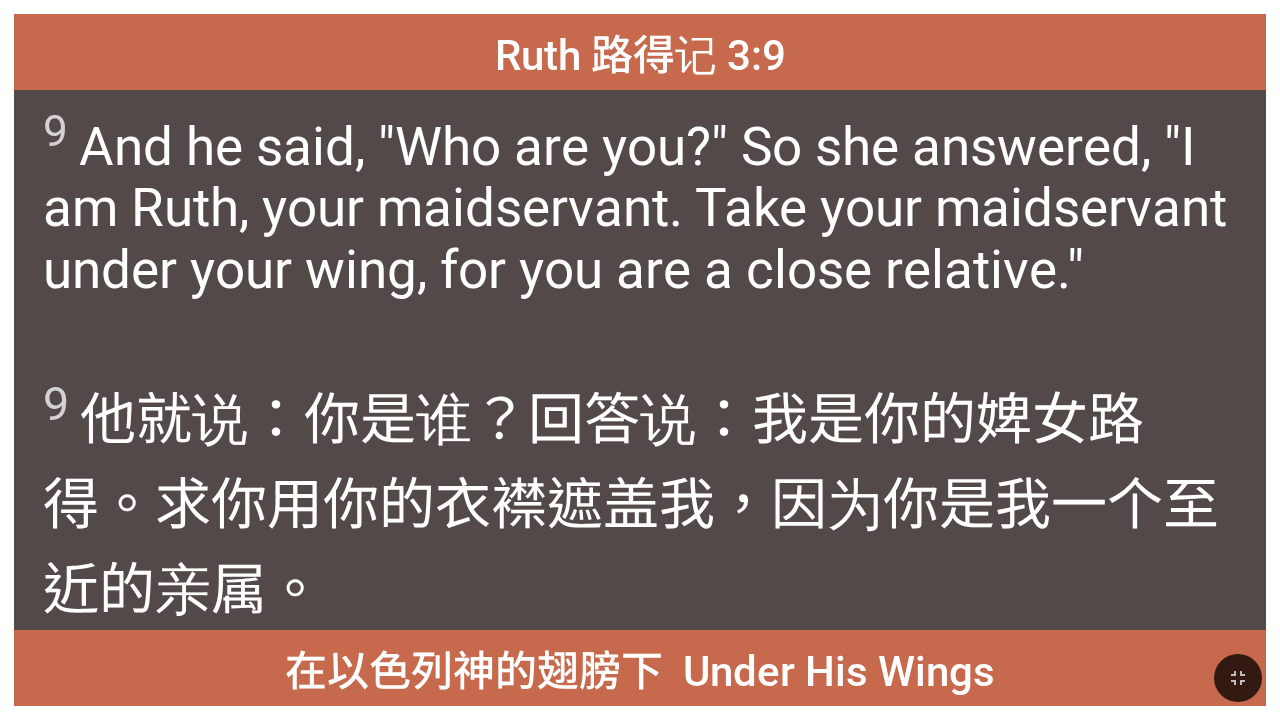 scroll, scrollTop: 0, scrollLeft: 0, axis: both 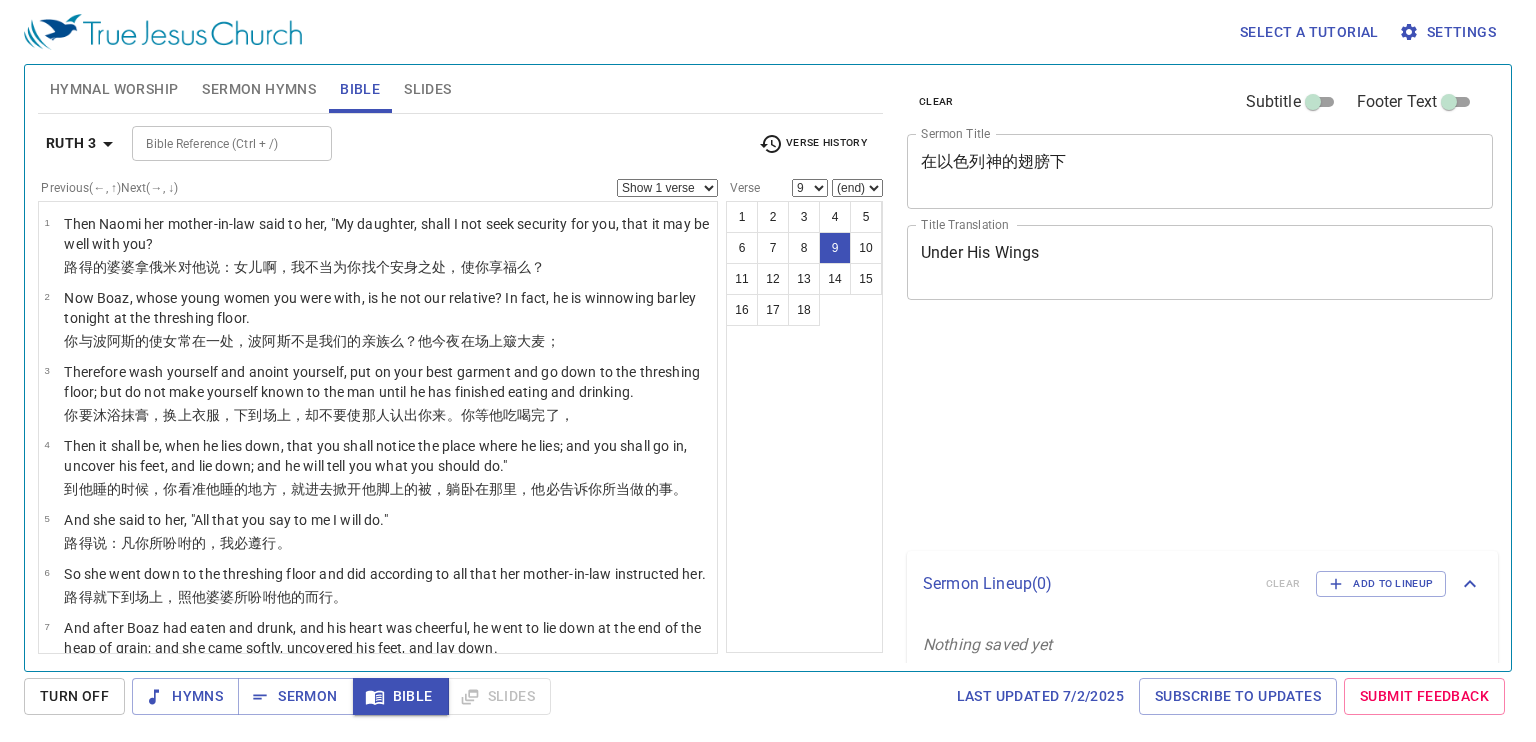 select on "9" 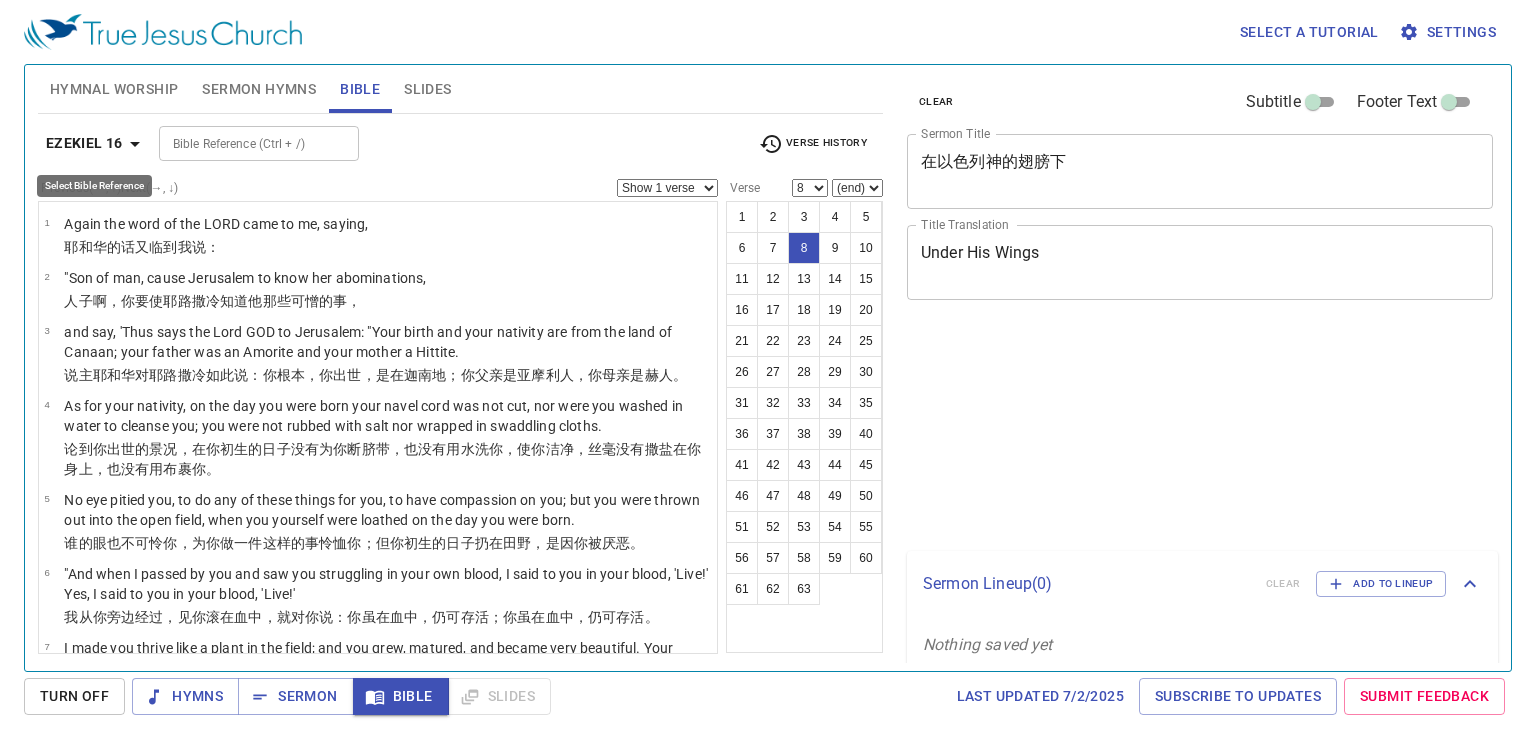 select on "8" 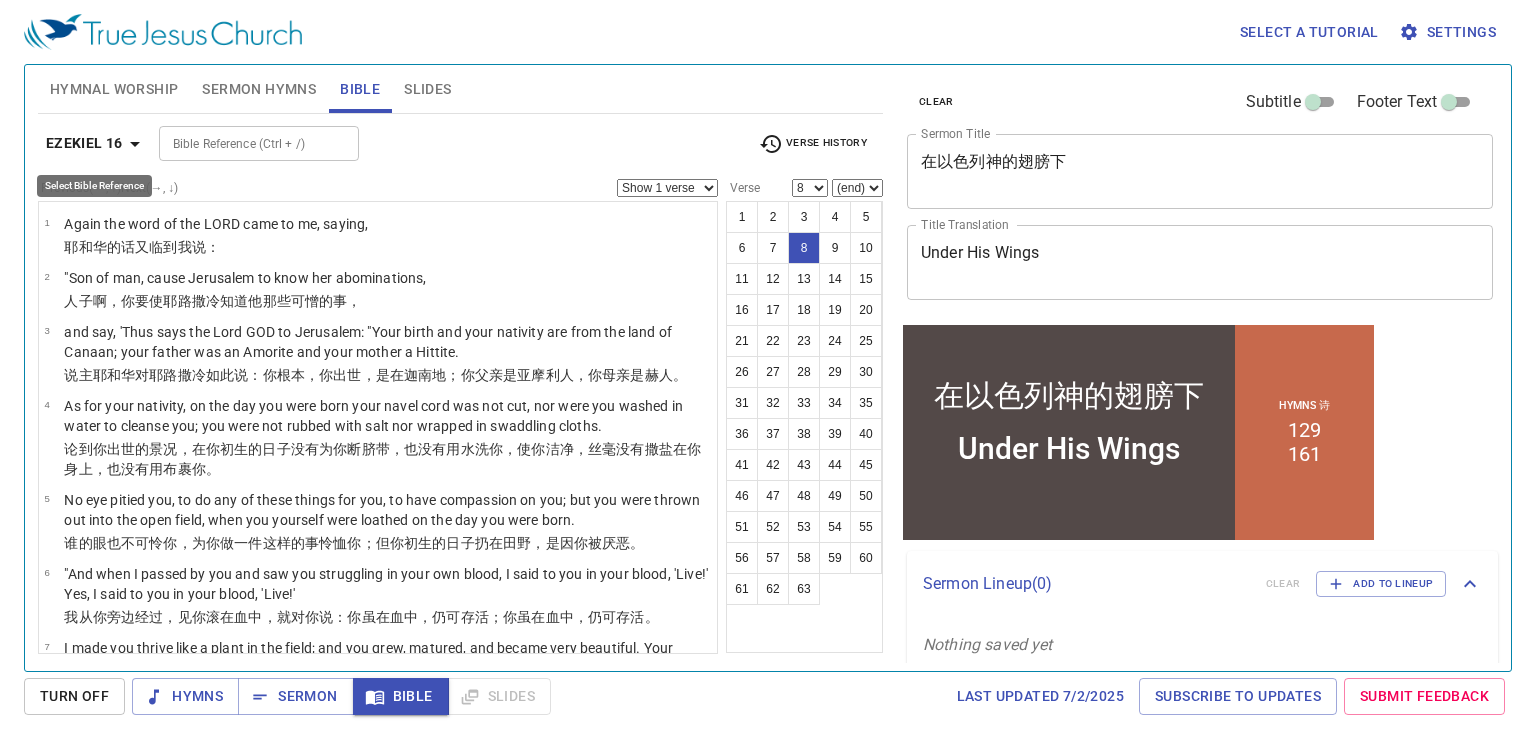 scroll, scrollTop: 530, scrollLeft: 0, axis: vertical 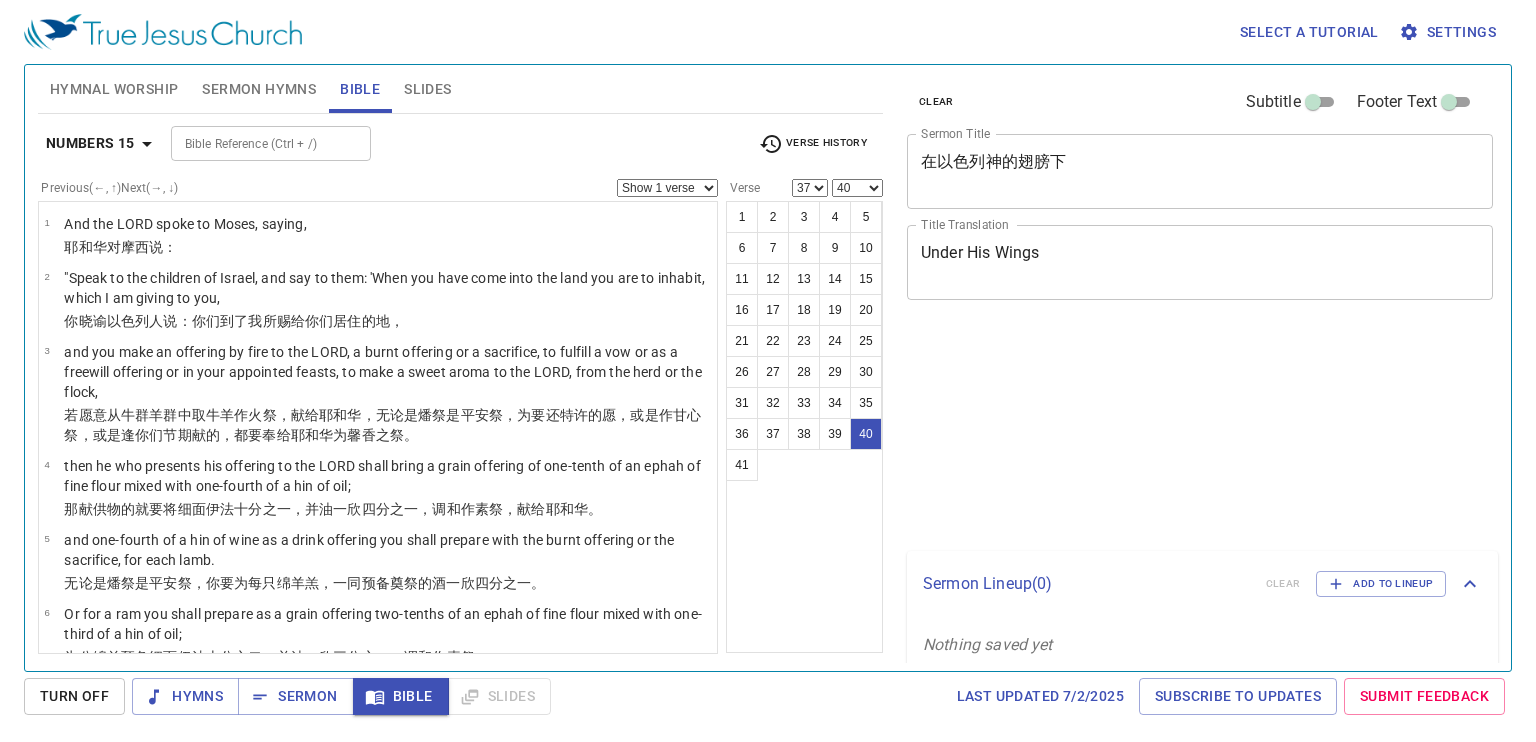 select on "37" 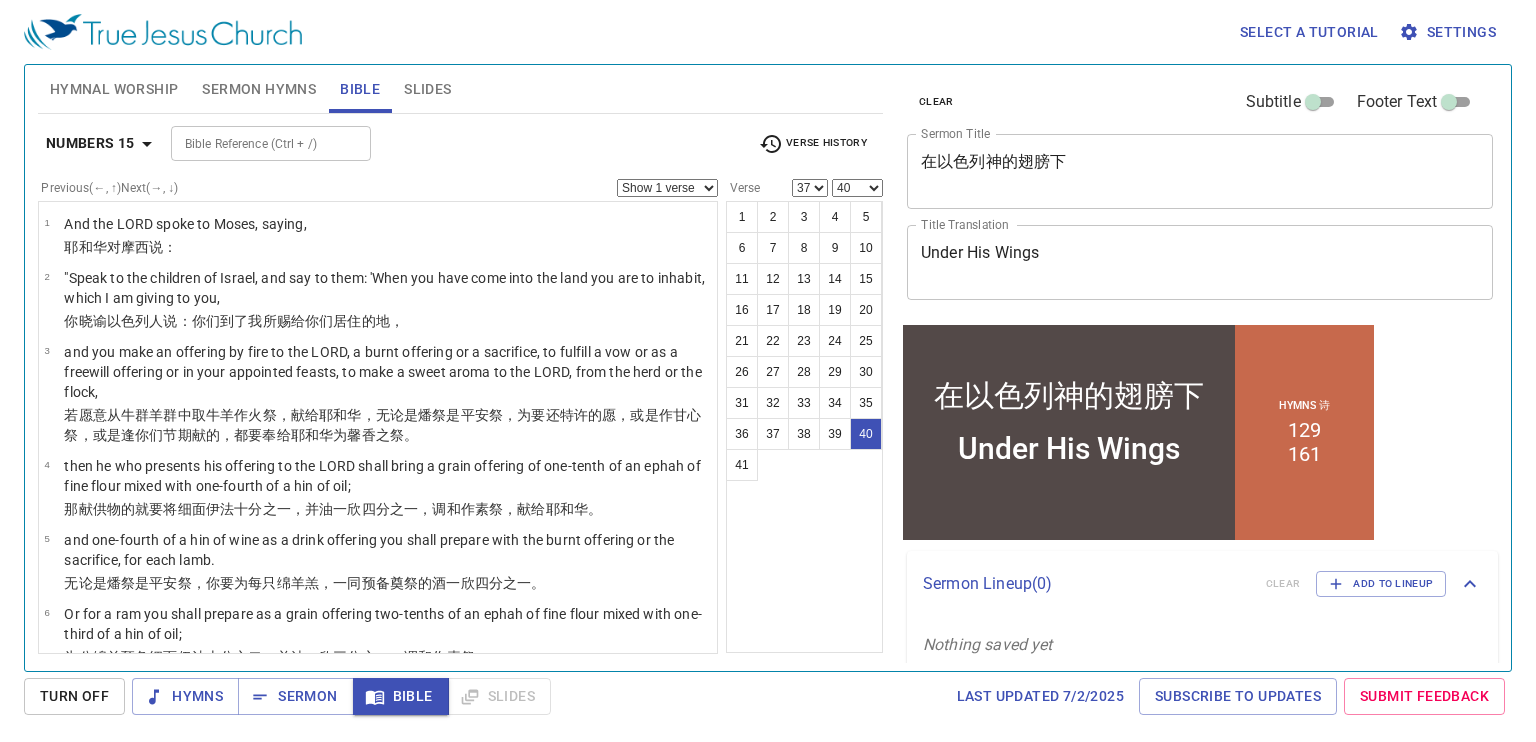 scroll, scrollTop: 2620, scrollLeft: 0, axis: vertical 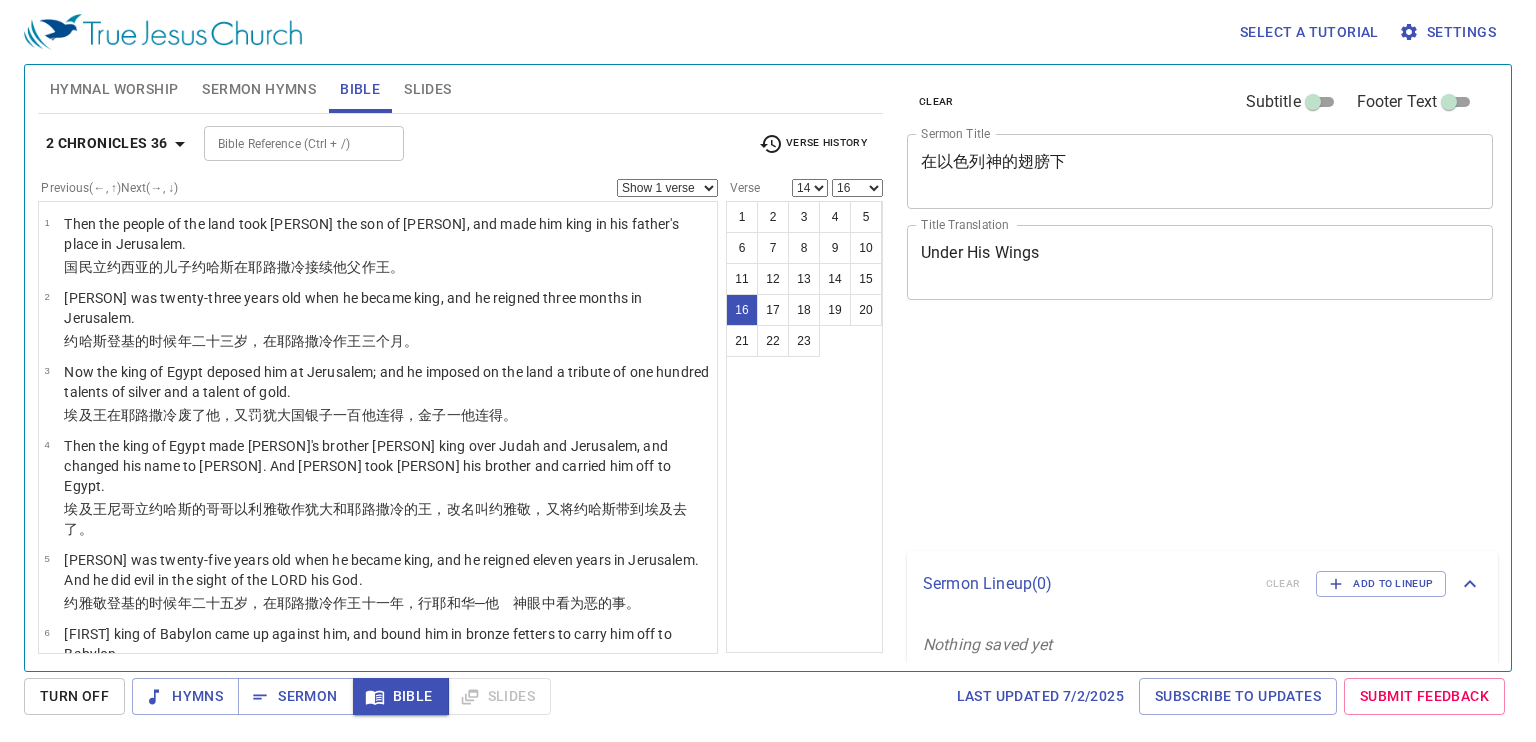 select on "14" 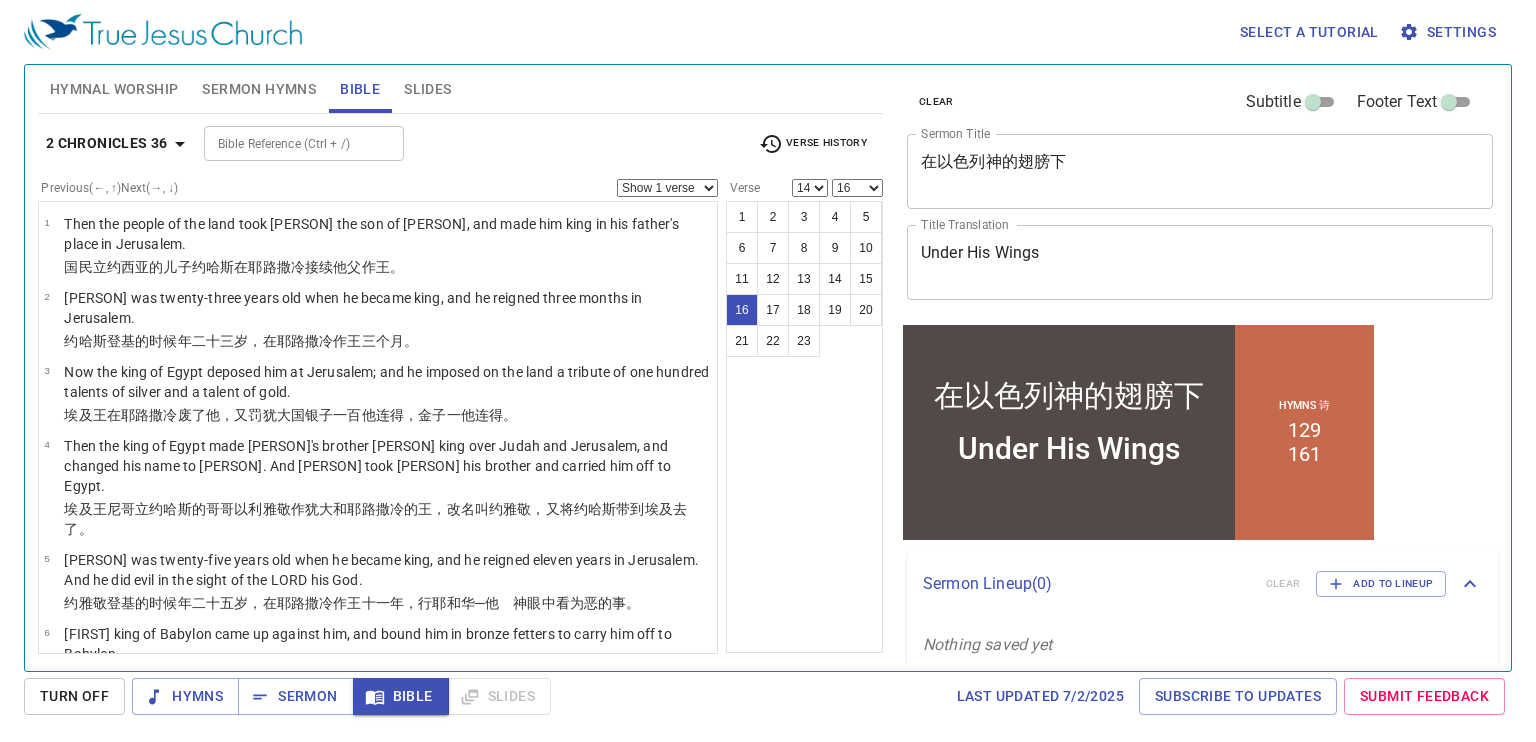 scroll, scrollTop: 886, scrollLeft: 0, axis: vertical 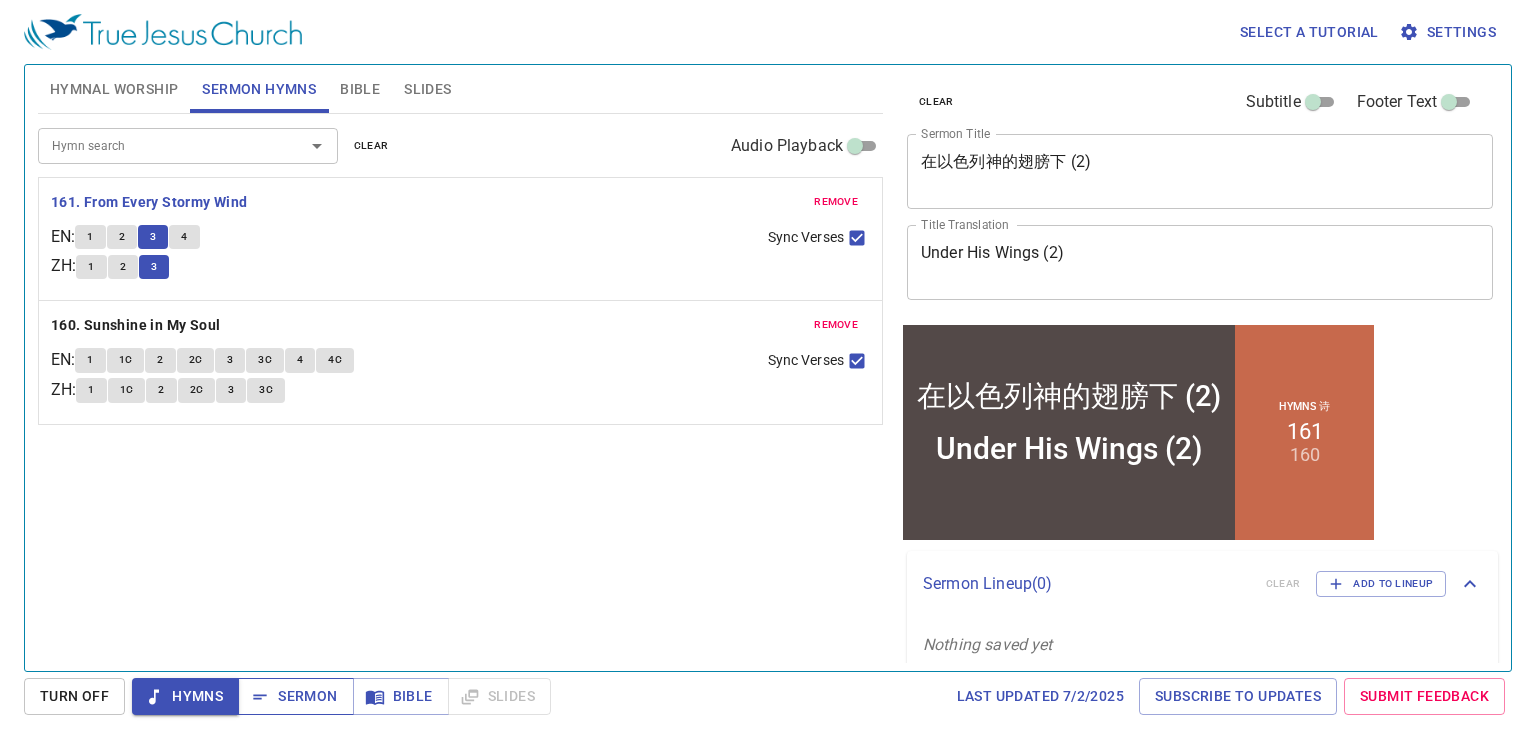 click on "Select a tutorial Settings Hymnal Worship Sermon Hymns Bible Slides Hymn search Hymn search   clear Audio Playback remove 379. Turn Your Eyes upon Jesus   1 1C 2 2C 3 3C remove 186. Heaven Is My Home   1 1C 2 2C 3 3C Hymn search Hymn search   clear Audio Playback remove 161. From Every Stormy Wind   EN :   1 2 3 4 ZH :   1 2 3 Sync Verses remove 160. Sunshine in My Soul   EN :   1 1C 2 2C 3 3C 4 4C ZH :   1 1C 2 2C 3 3C Sync Verses Proverbs 4 Bible Reference (Ctrl + /) Bible Reference (Ctrl + /)   Verse History   Previous  (←, ↑)     Next  (→, ↓) Show 1 verse Show 2 verses Show 3 verses Show 4 verses Show 5 verses 1 Hear, my children, the instruction of a father, And give attention to know understanding;   众子啊 ，要听 父亲 的教训 ，留心 得知 聪明 。 2 For I give you good doctrine: Do not forsake my law.   因我所给 你们的是好 教训 ；不可离弃 我的法则 （或译：指教）。 3   我在父亲 面前为孝子 ，在母亲 眼中 为独一的 娇儿" at bounding box center [768, 371] 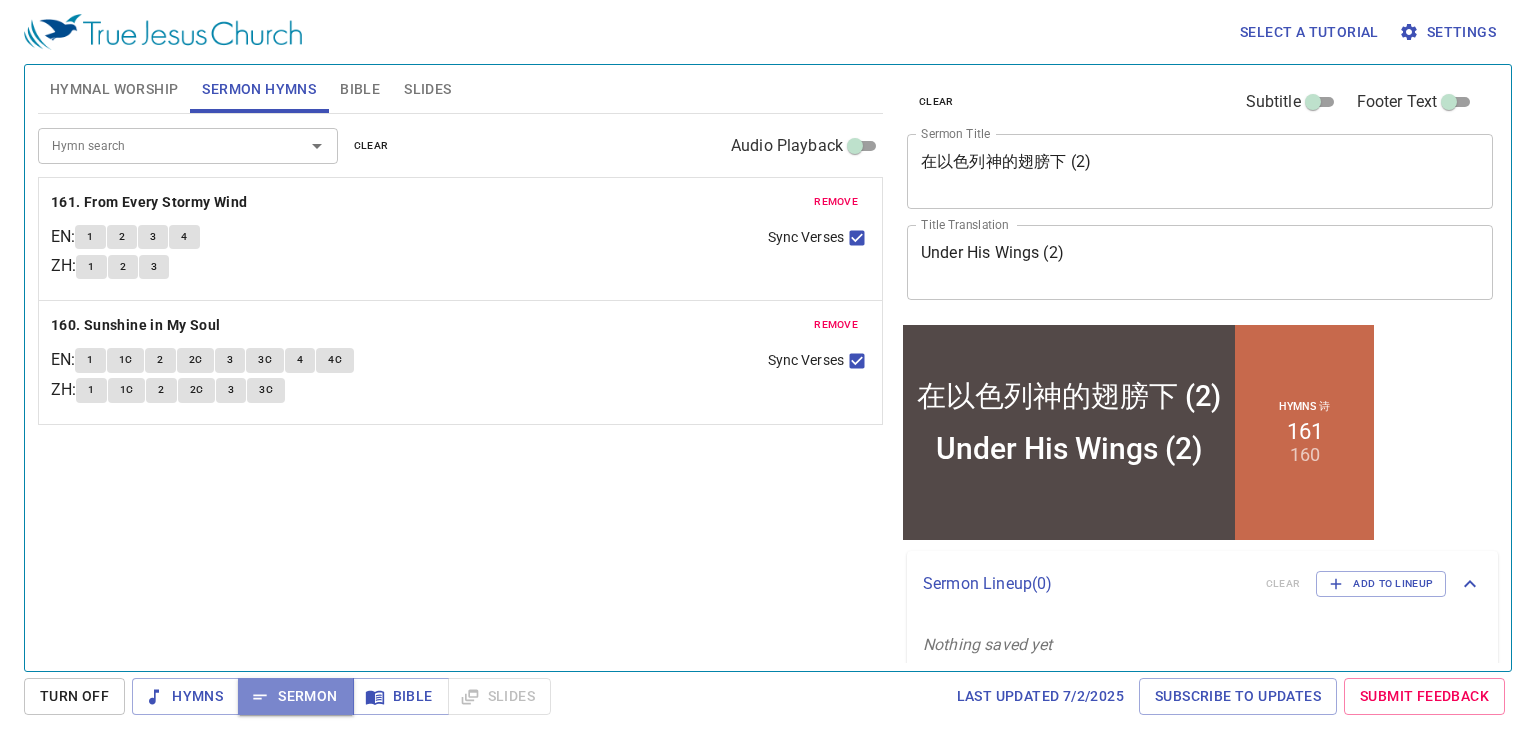 click on "Sermon" at bounding box center (295, 696) 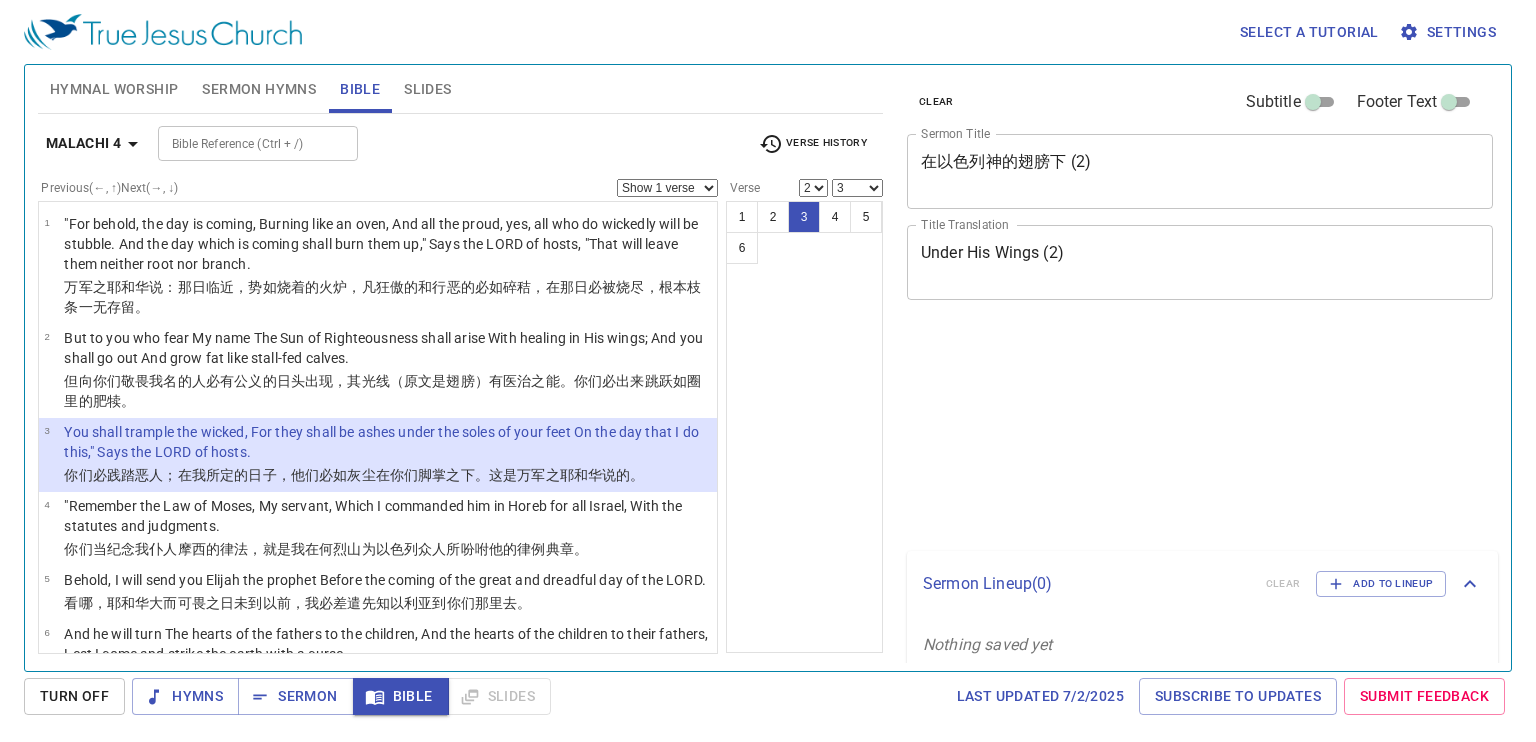select on "2" 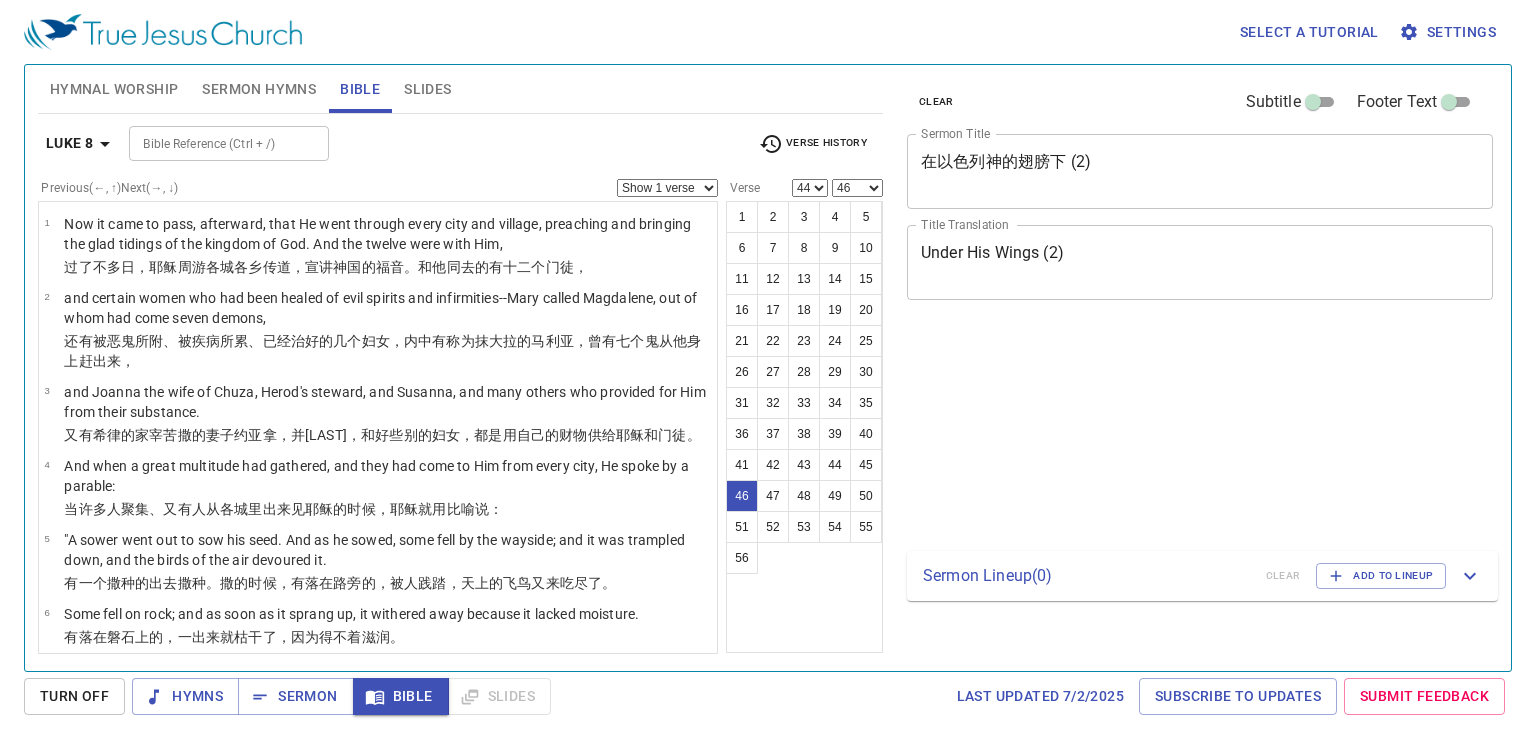 select on "44" 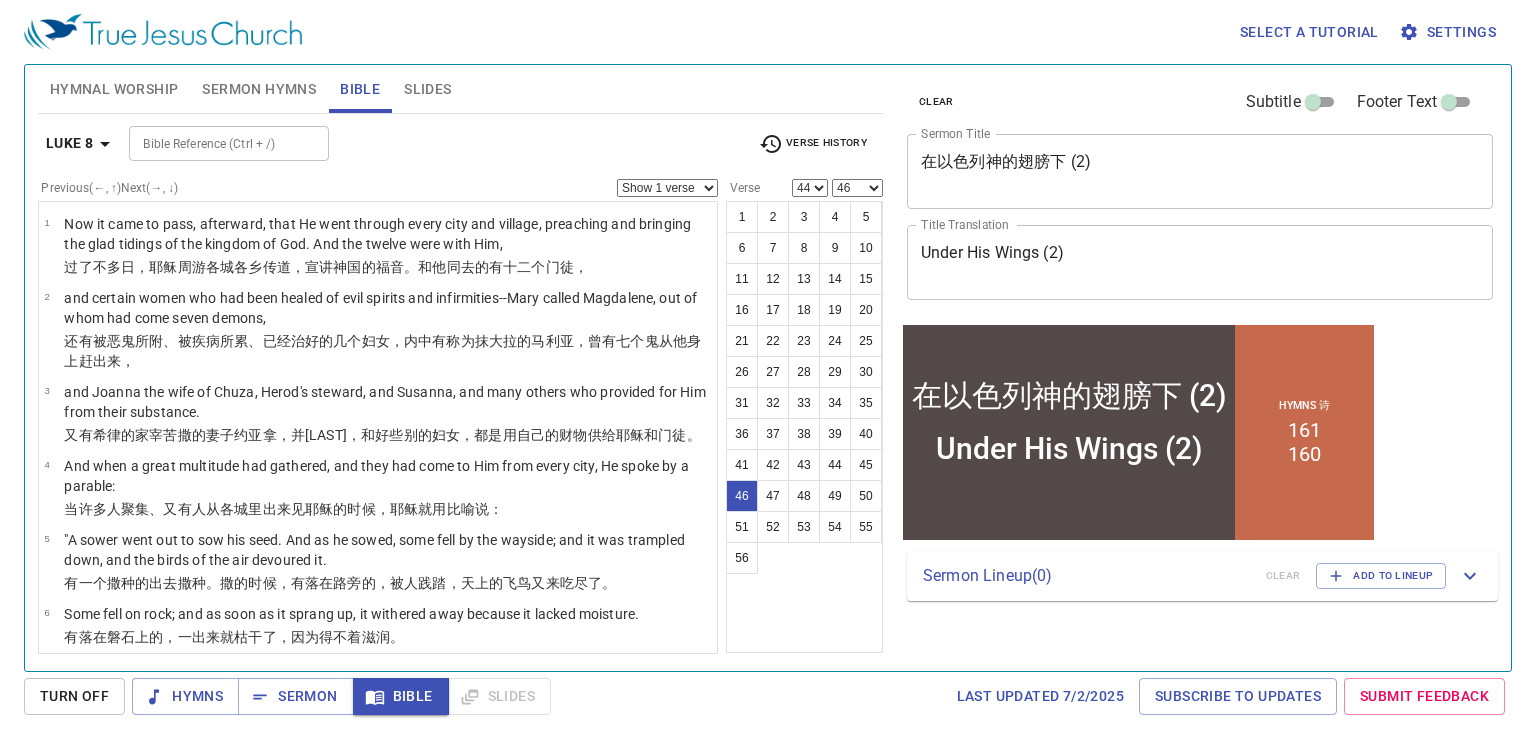 scroll, scrollTop: 3146, scrollLeft: 0, axis: vertical 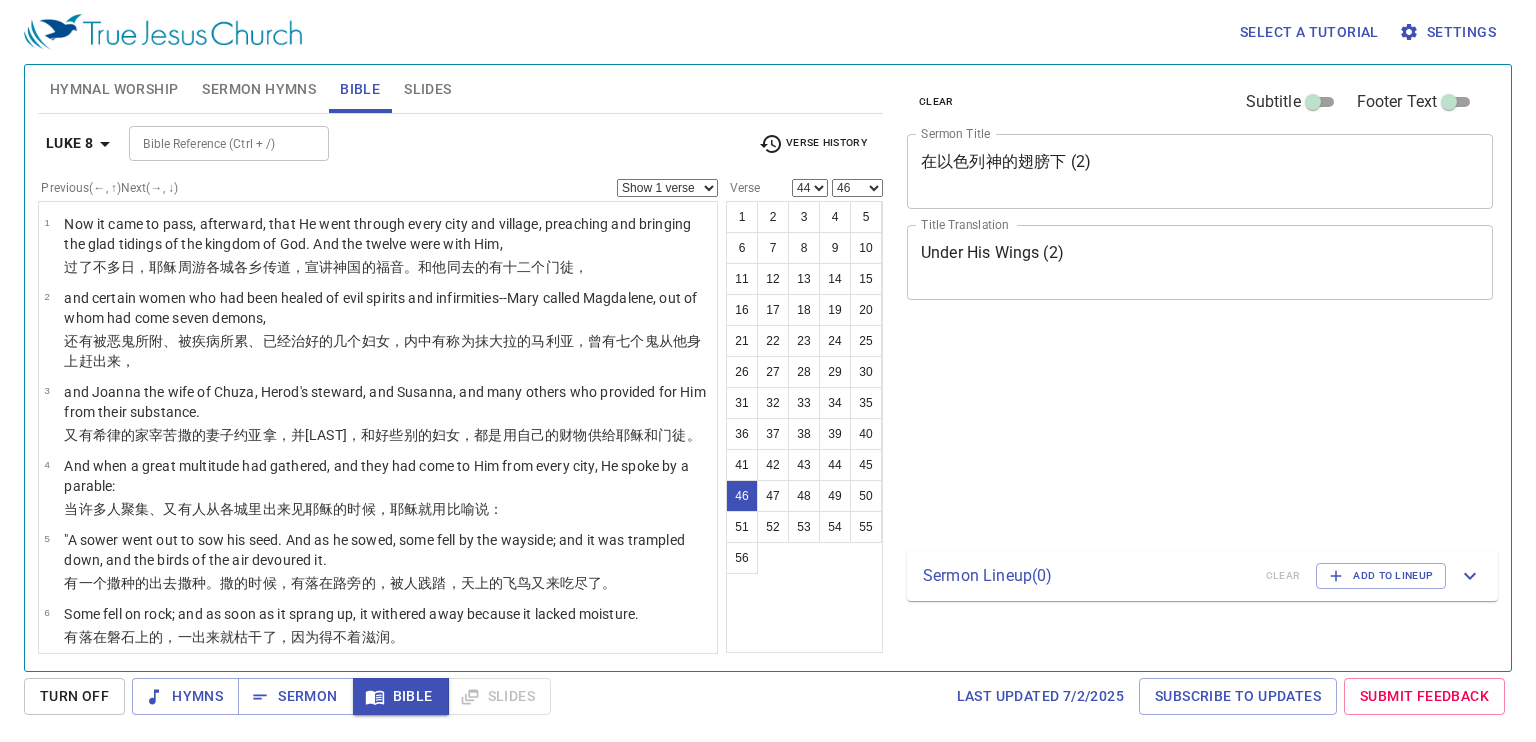 select on "44" 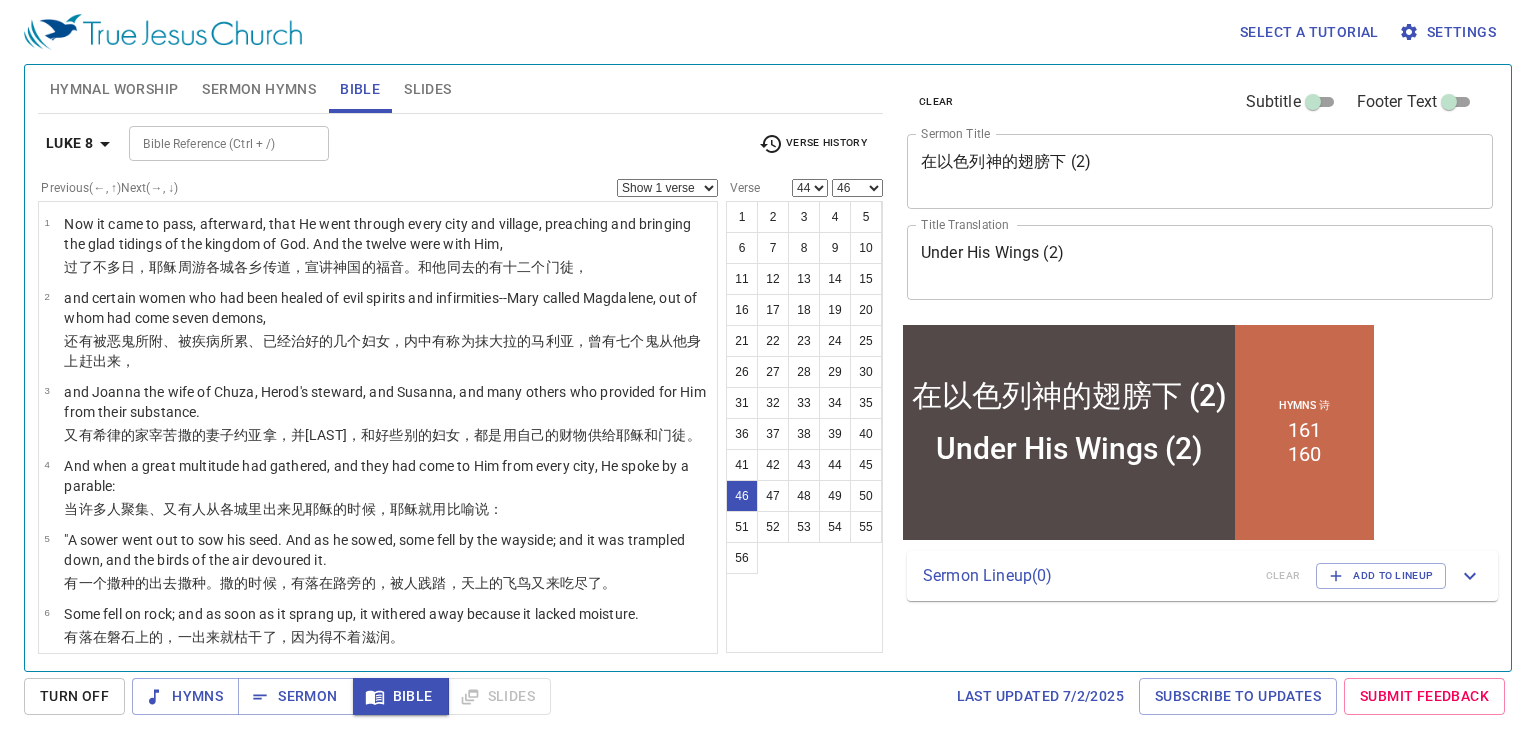 scroll, scrollTop: 3146, scrollLeft: 0, axis: vertical 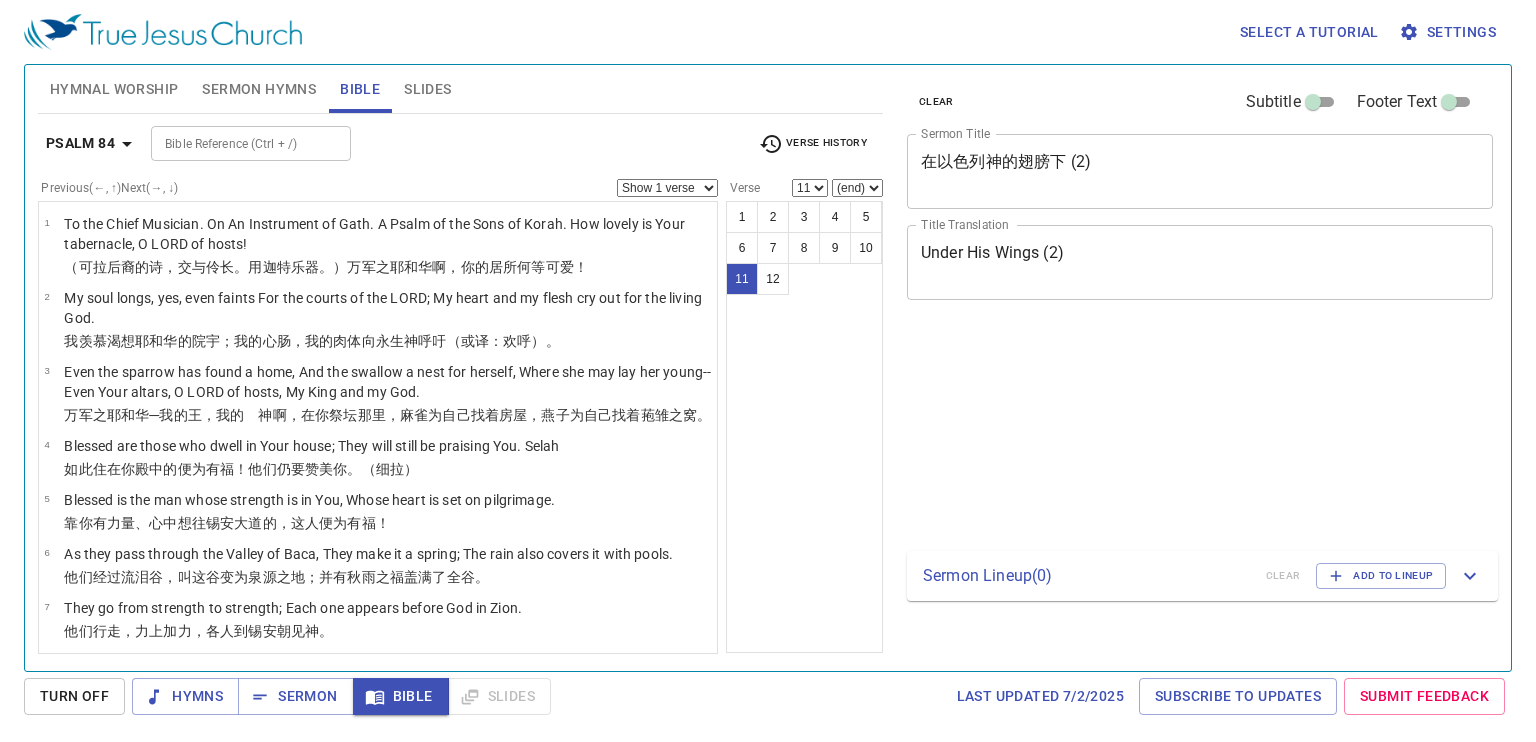 select on "11" 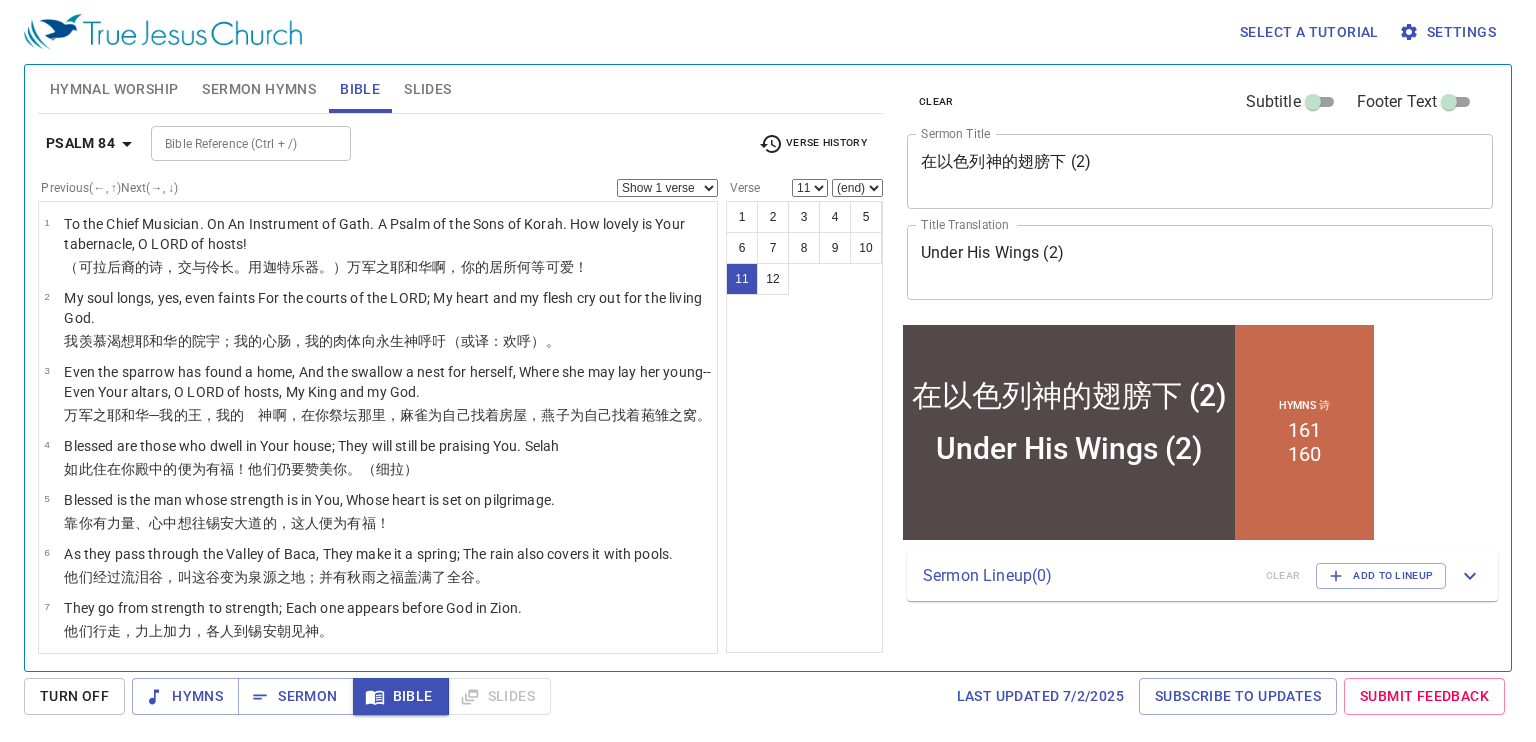 scroll, scrollTop: 352, scrollLeft: 0, axis: vertical 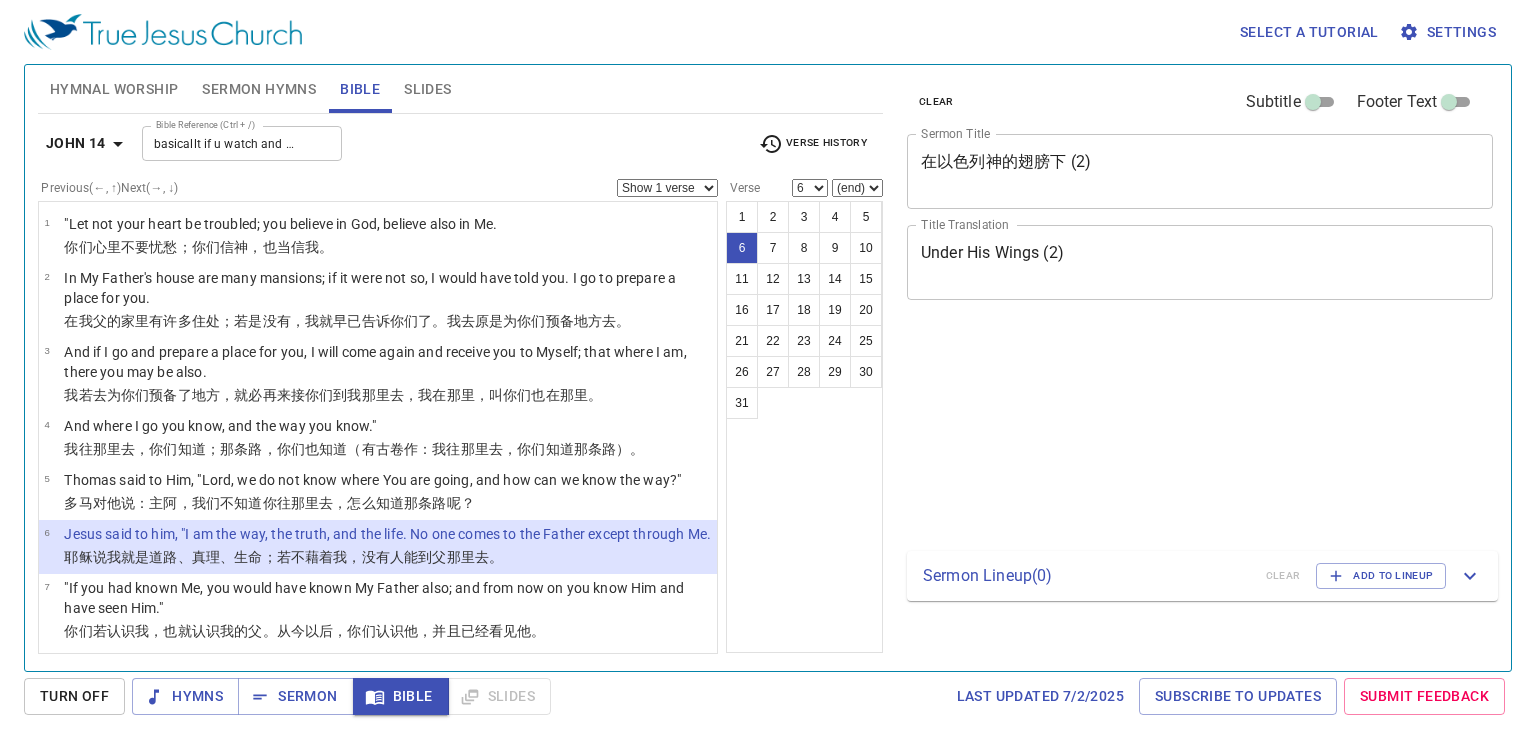 select on "6" 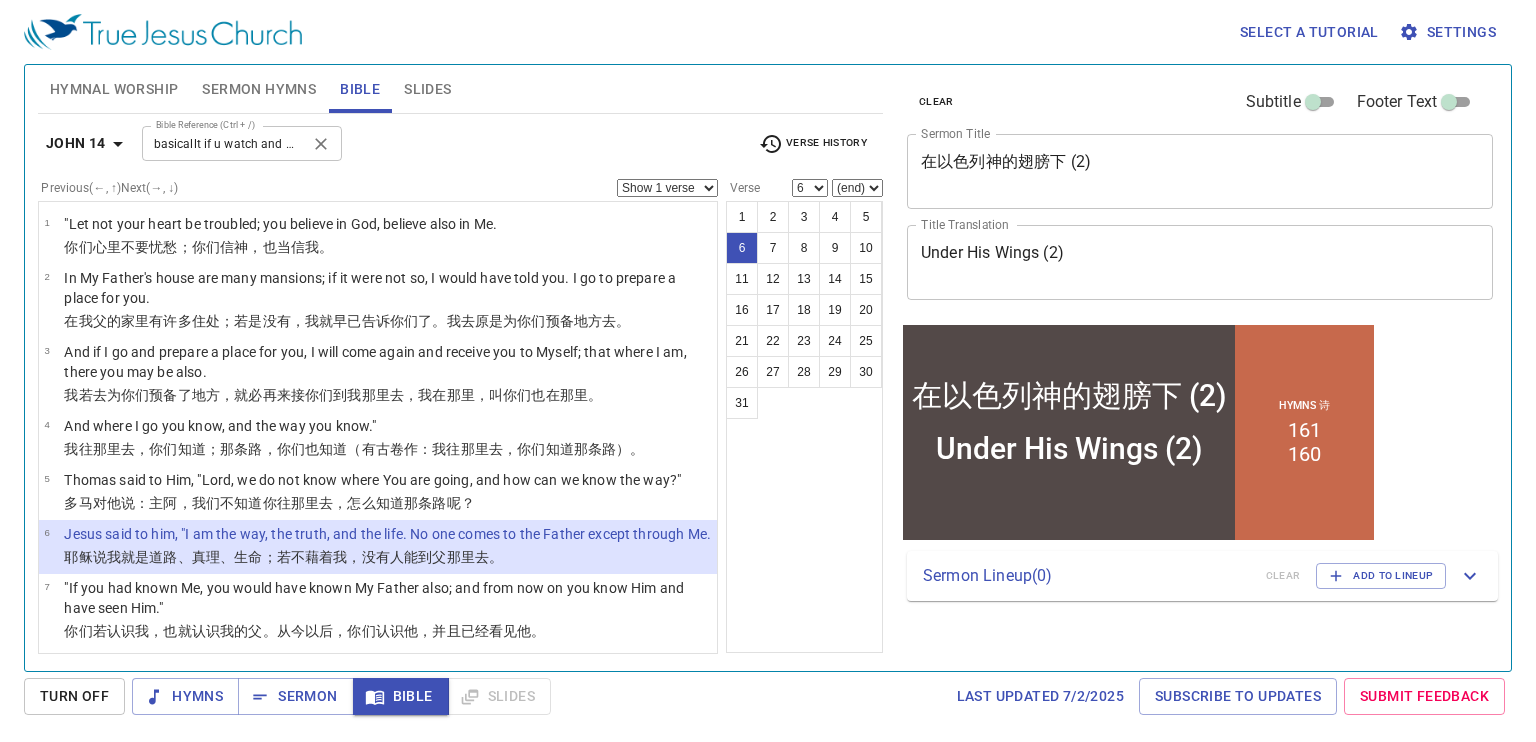 click on "basicallt if u watch and goon its" at bounding box center [225, 143] 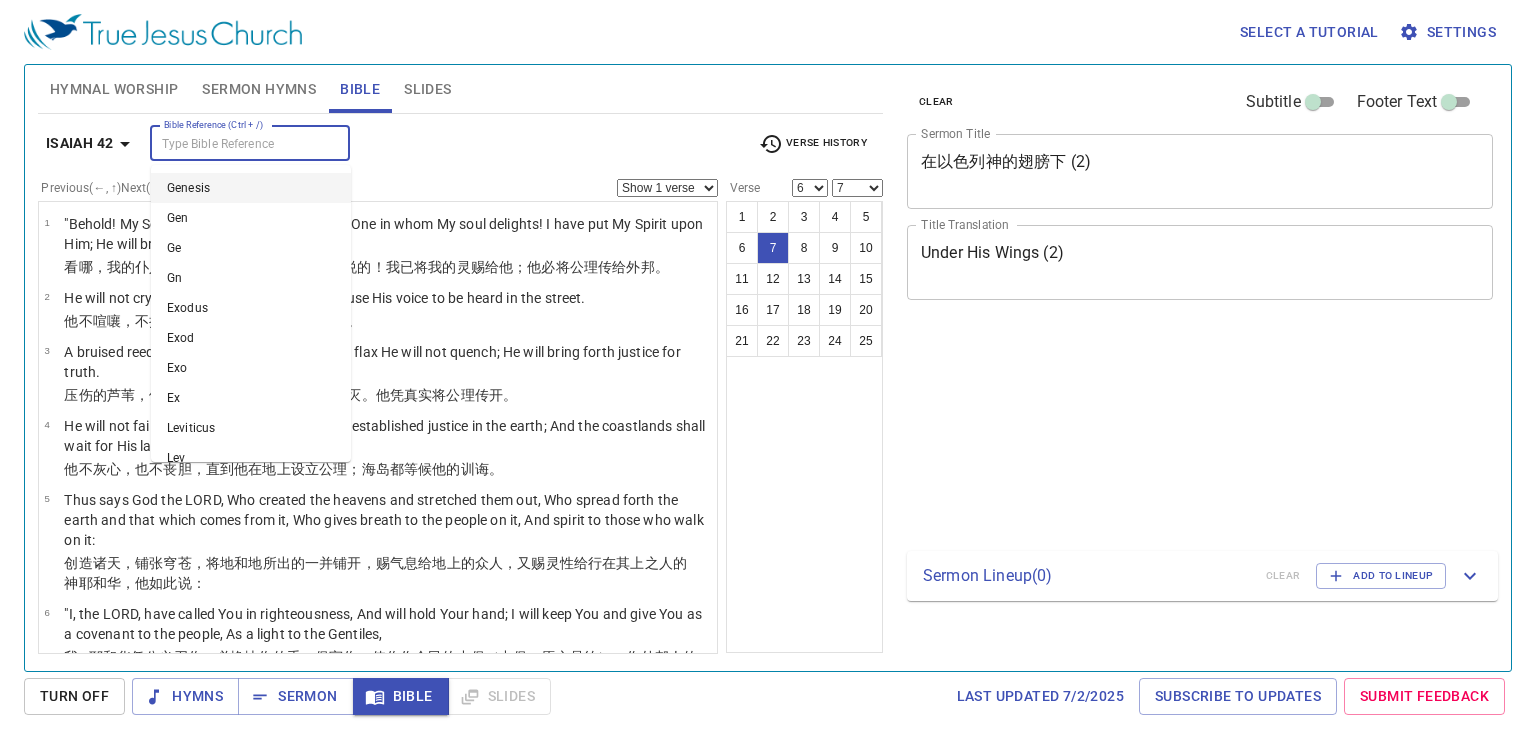 select on "6" 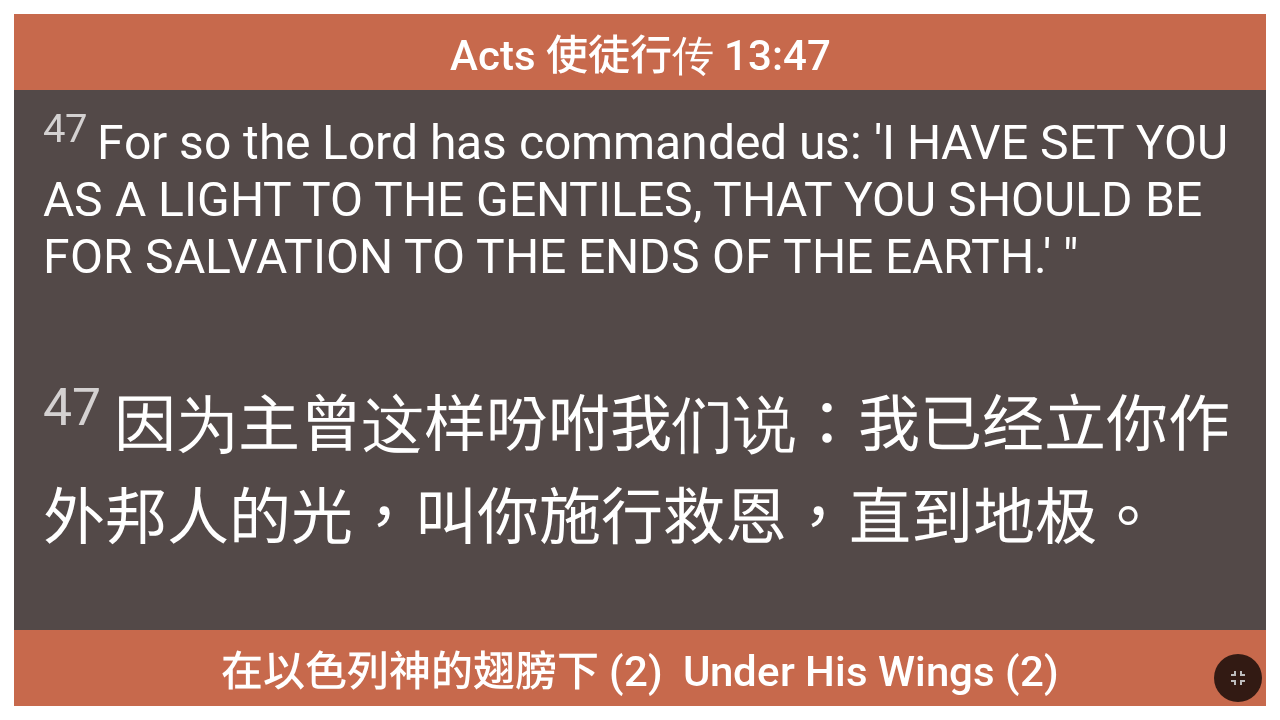 scroll, scrollTop: 0, scrollLeft: 0, axis: both 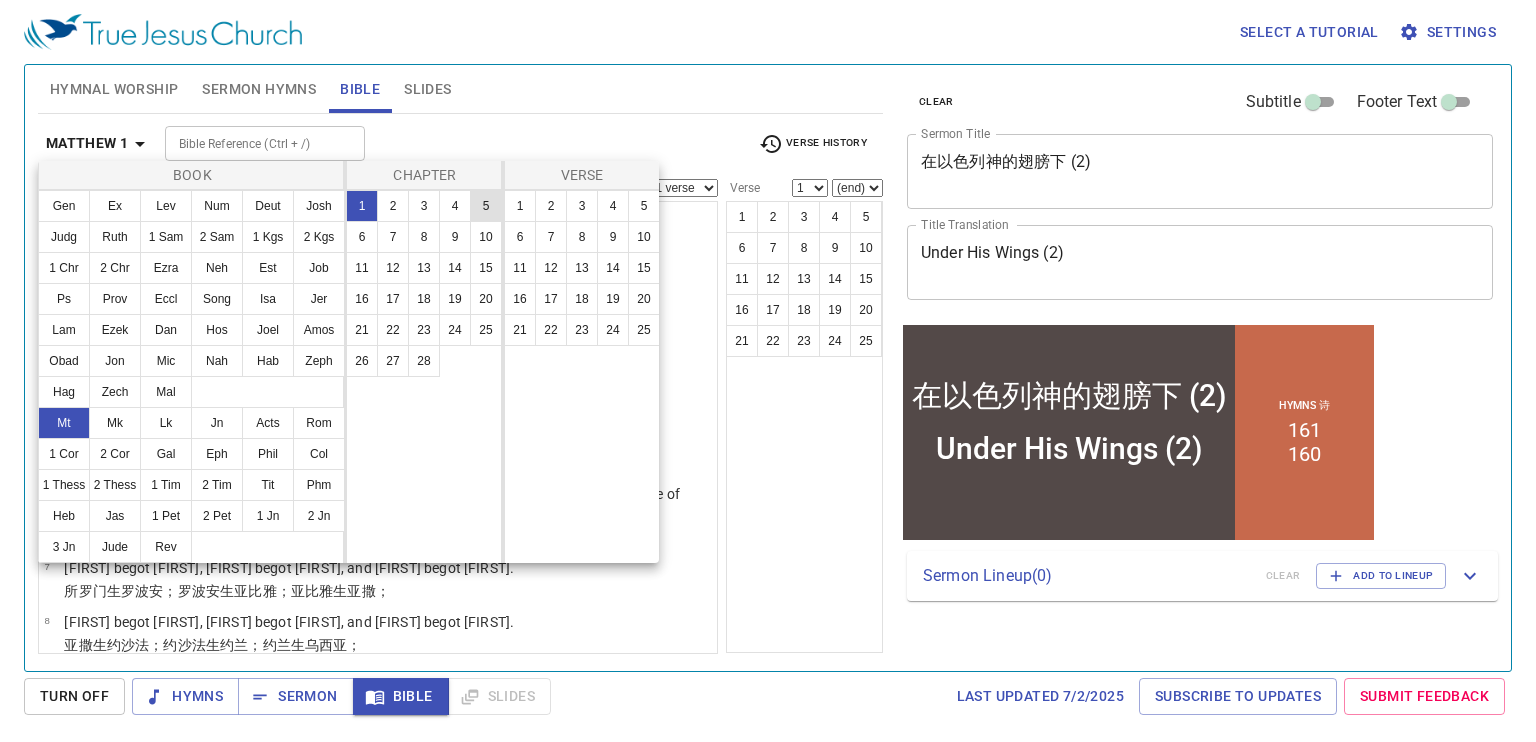 click on "5" at bounding box center (486, 206) 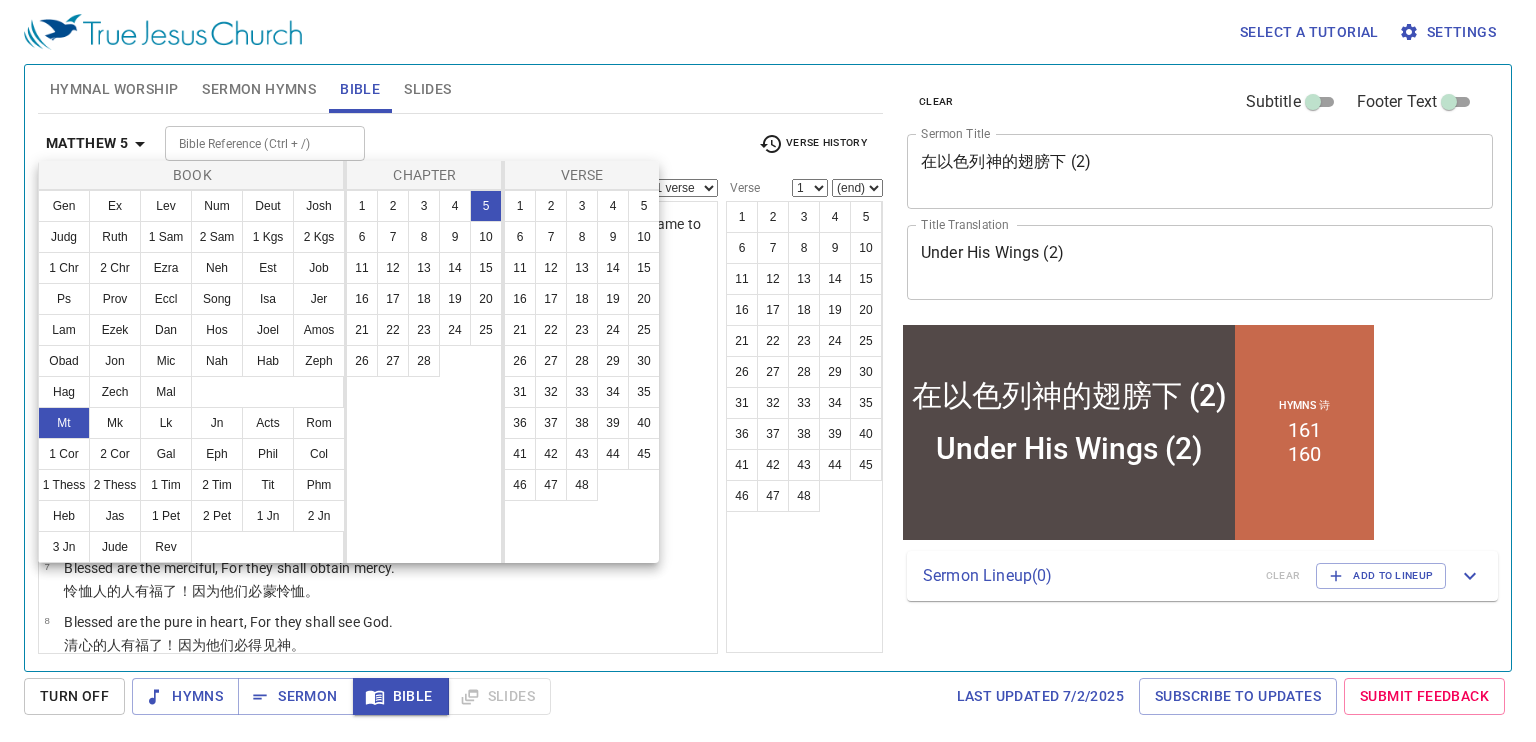 select on "47" 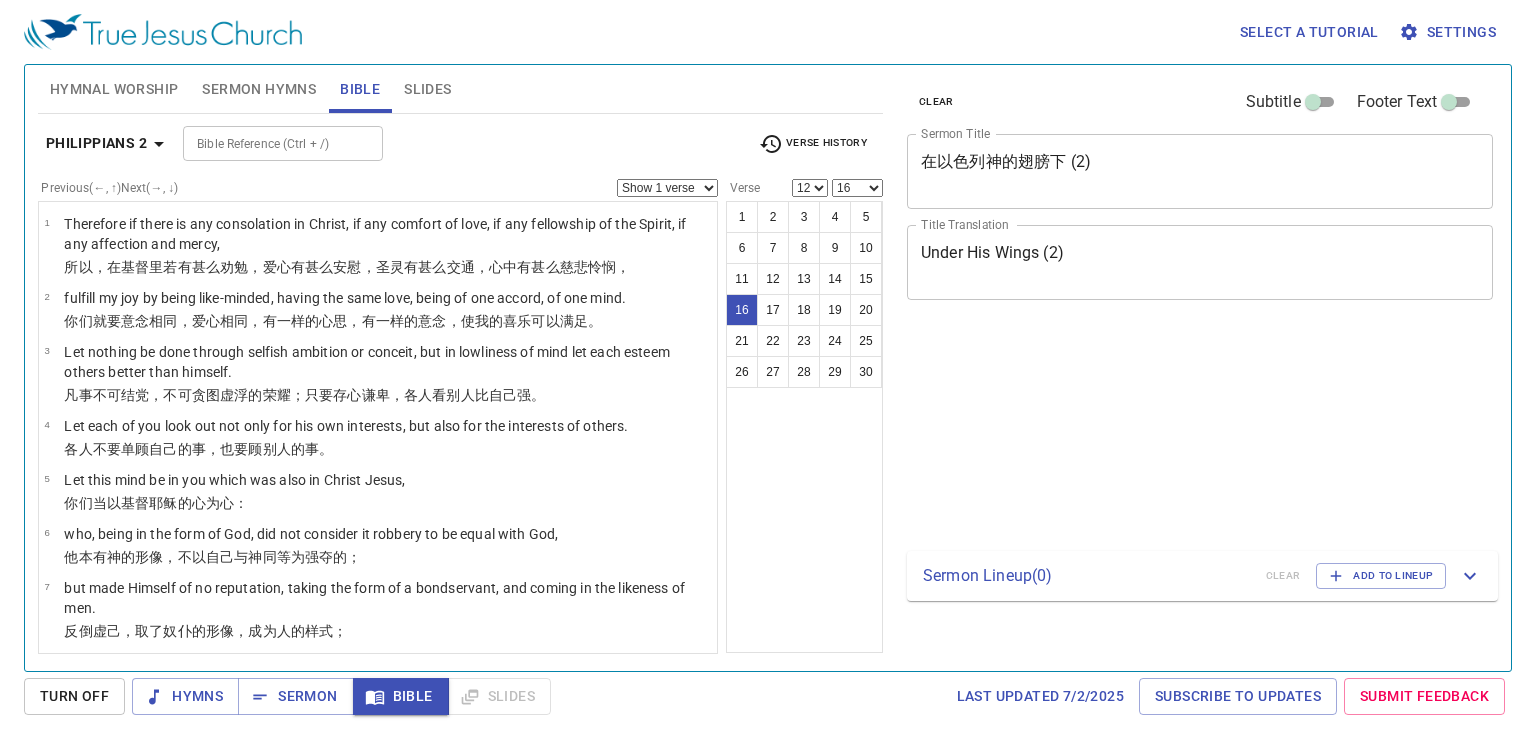 select on "12" 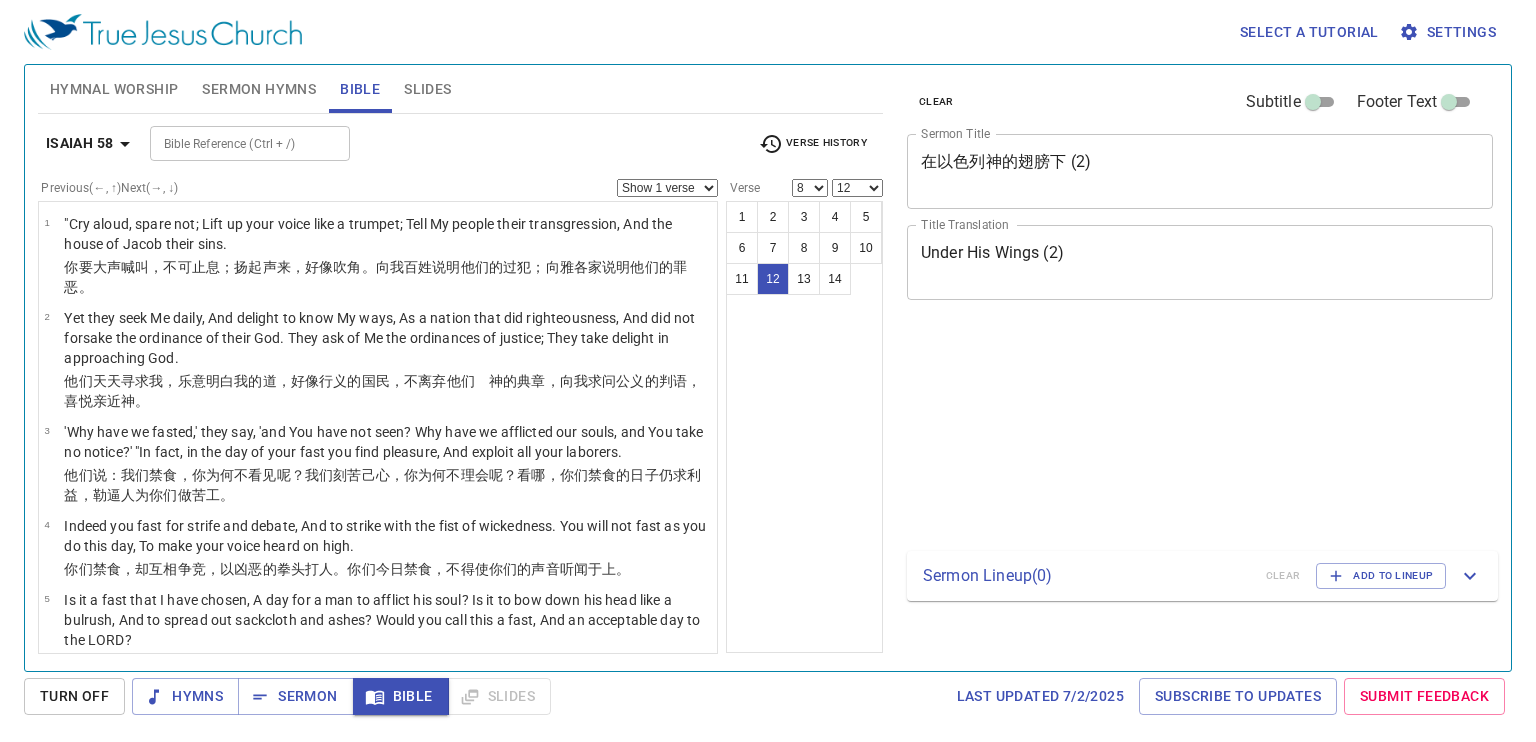 select on "8" 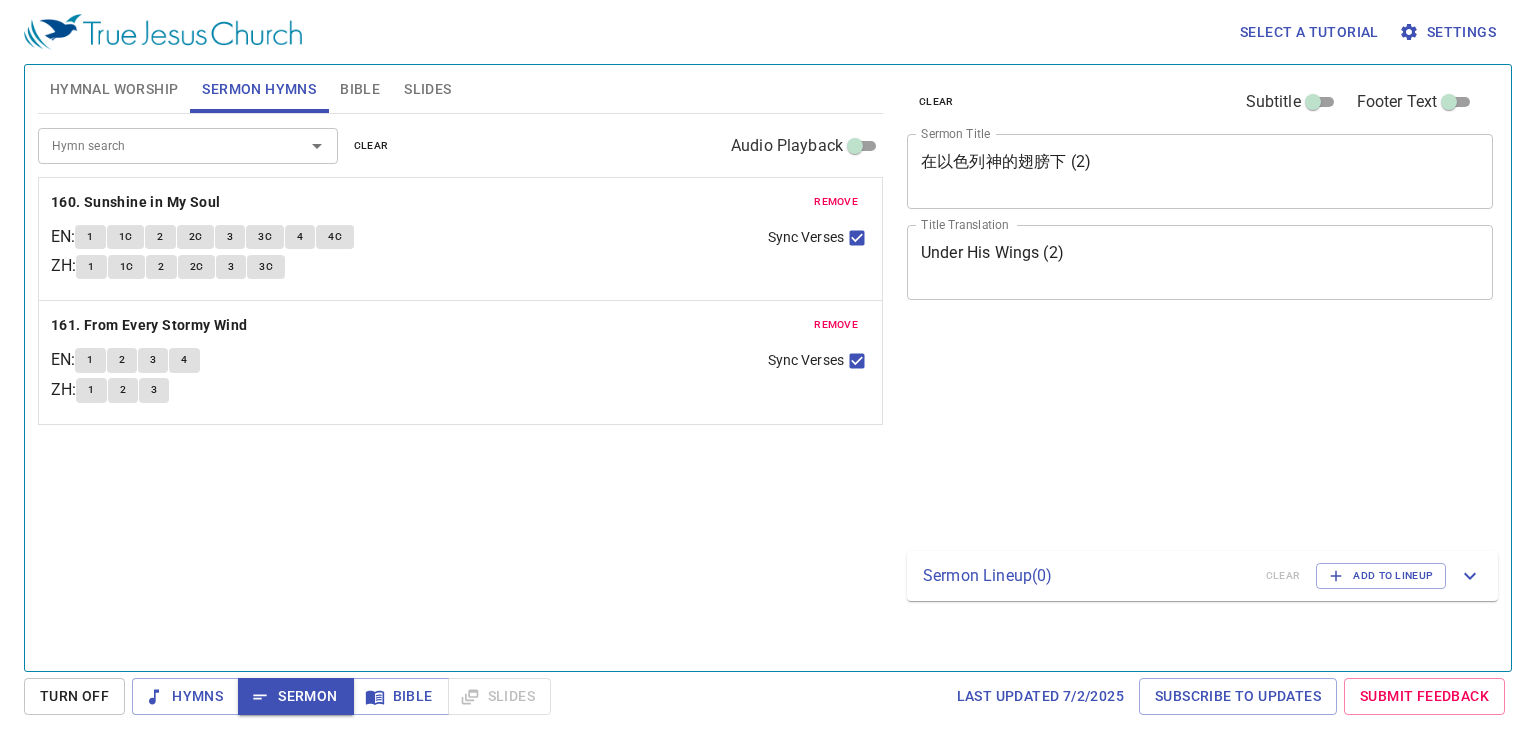 scroll, scrollTop: 0, scrollLeft: 0, axis: both 